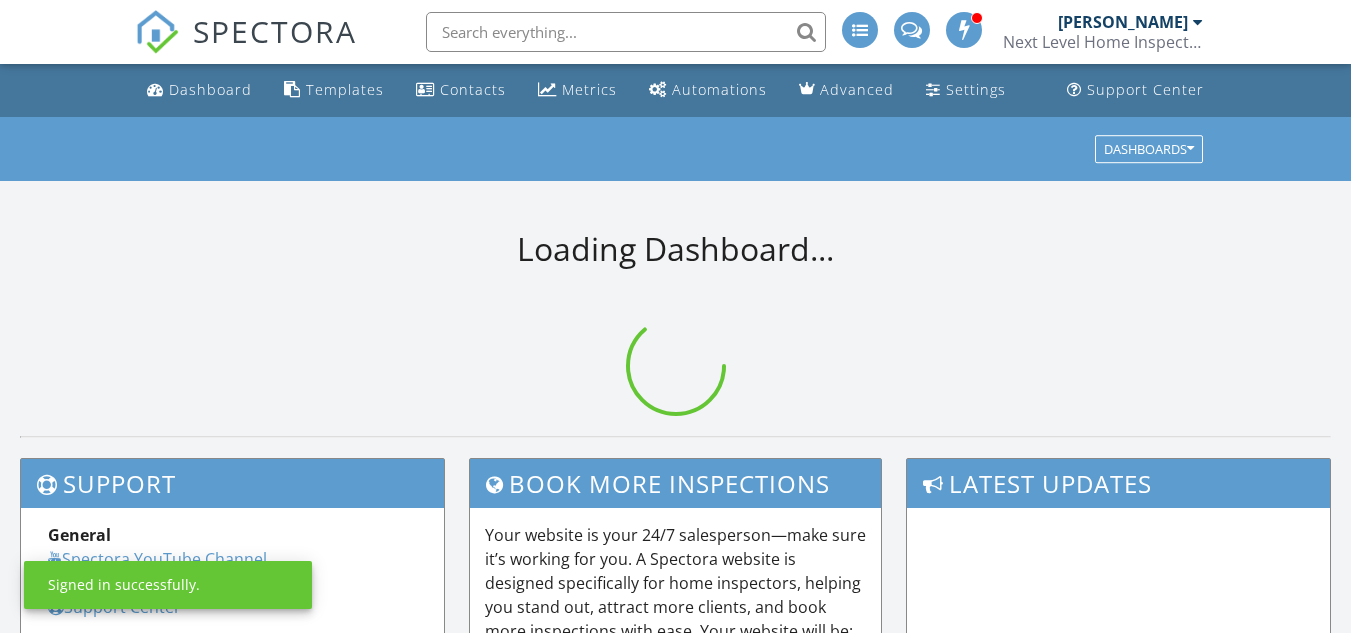 scroll, scrollTop: 0, scrollLeft: 0, axis: both 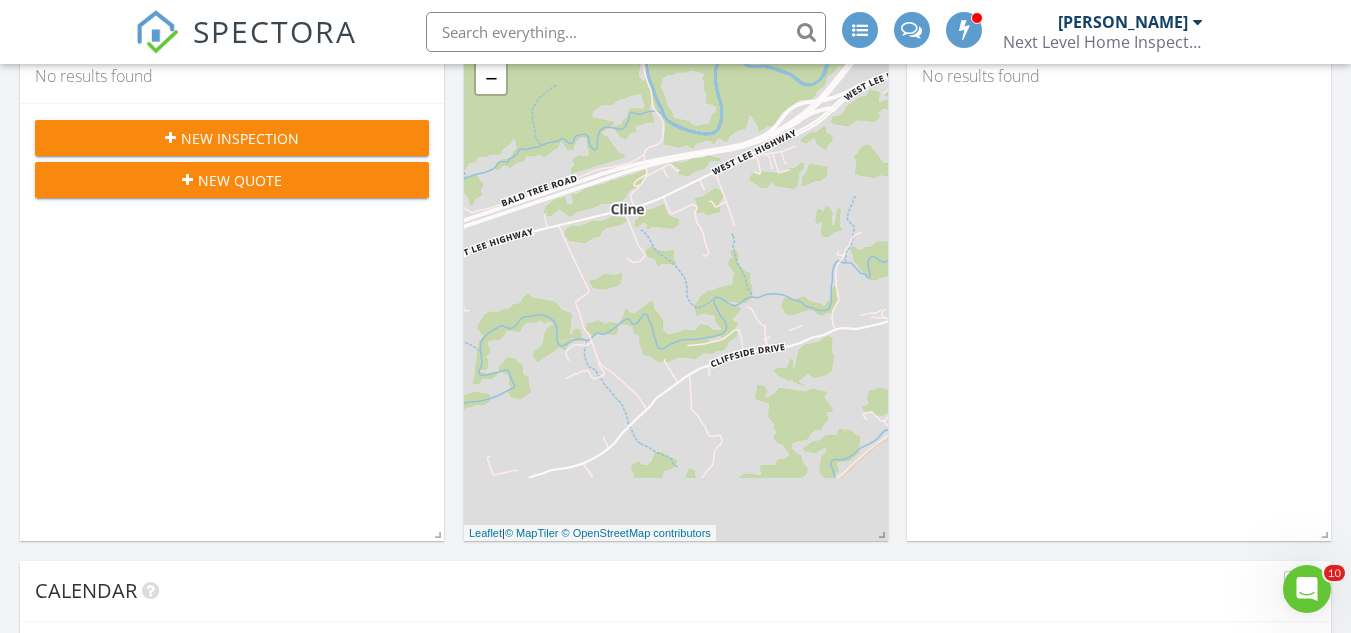 click on "New Inspection" at bounding box center [240, 138] 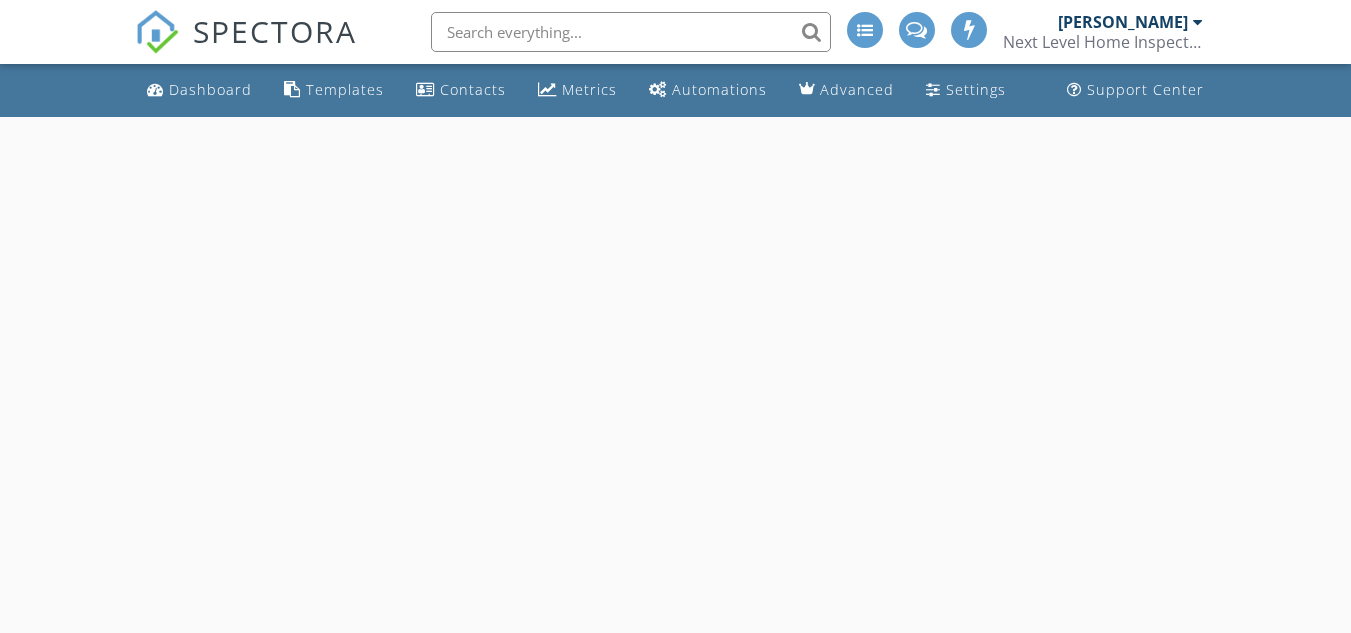 scroll, scrollTop: 0, scrollLeft: 0, axis: both 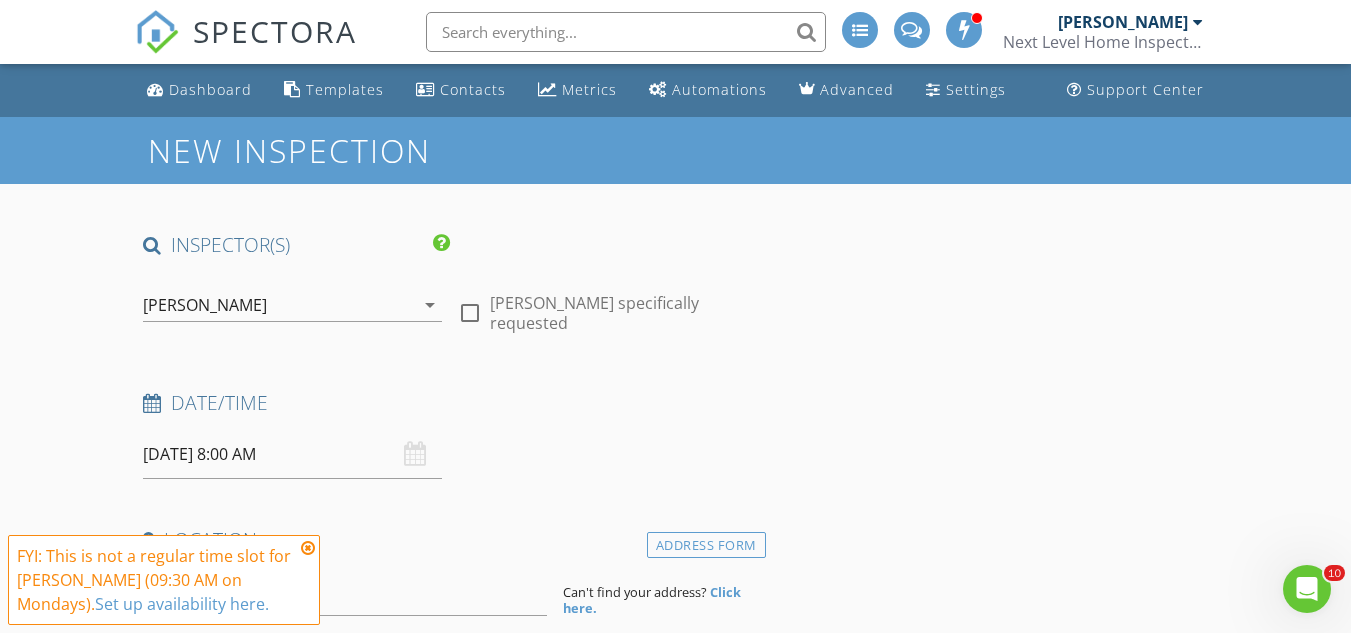 click on "07/28/2025 8:00 AM" at bounding box center (292, 454) 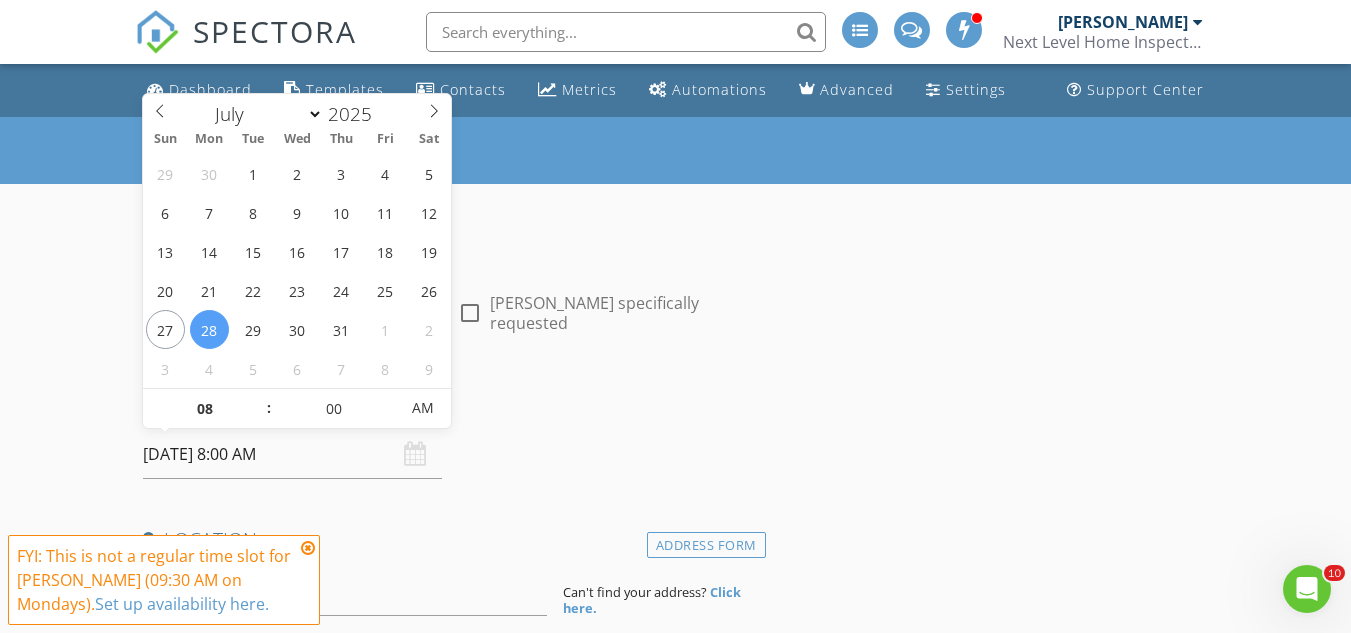 click on "07/28/2025 8:00 AM" at bounding box center (292, 454) 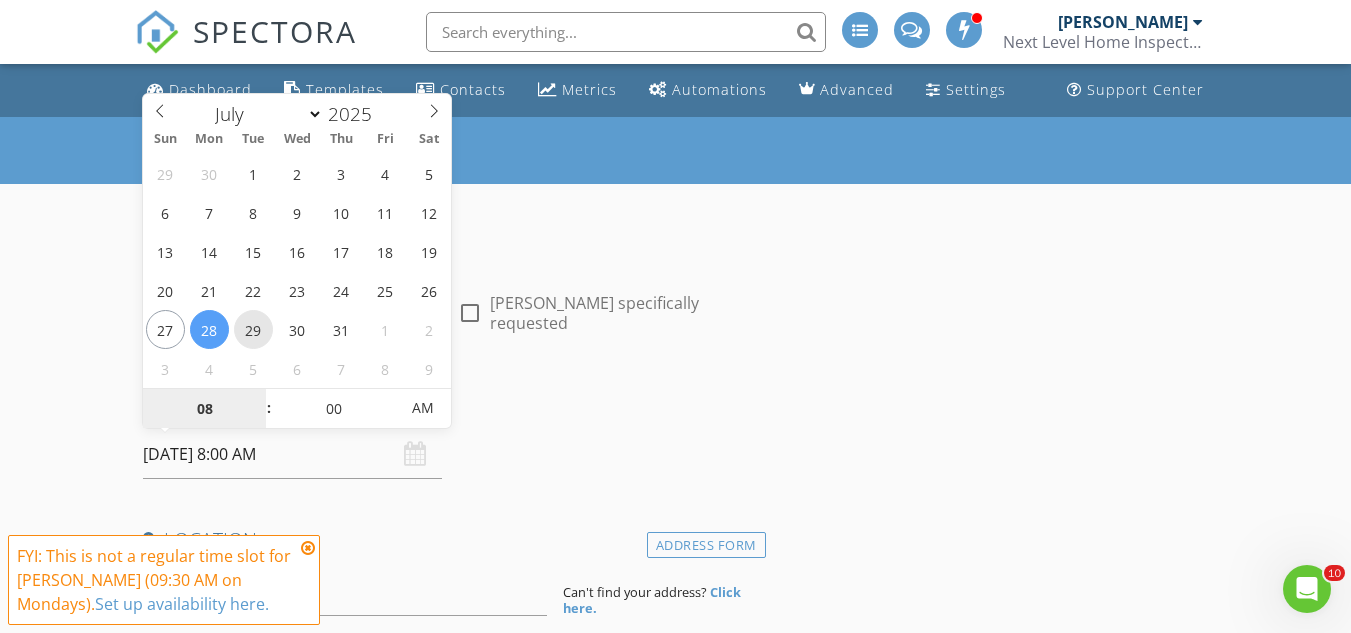 type on "07/29/2025 8:00 AM" 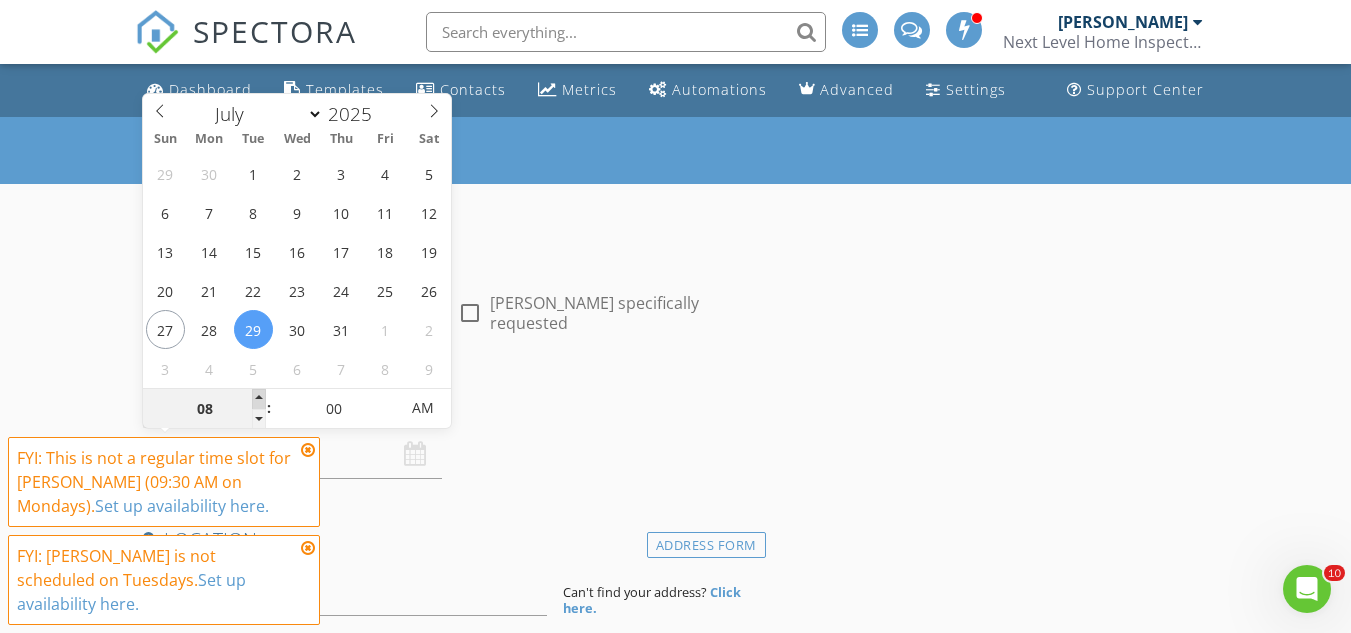 type on "09" 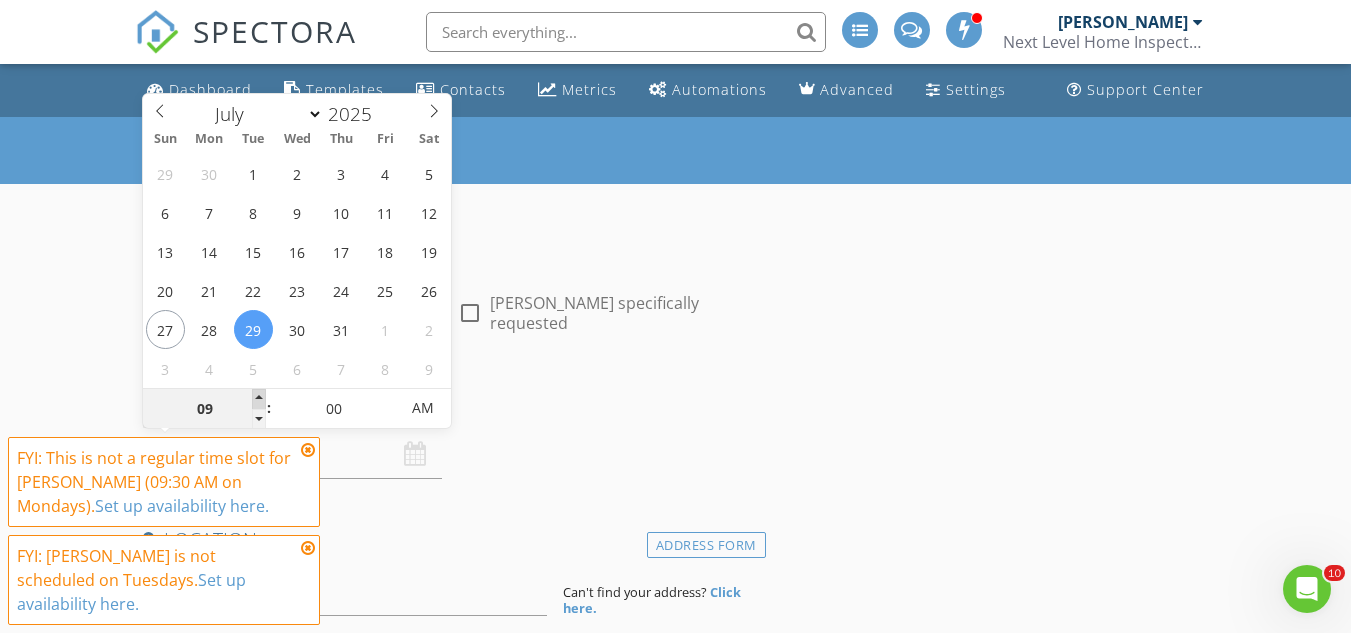 click at bounding box center [259, 399] 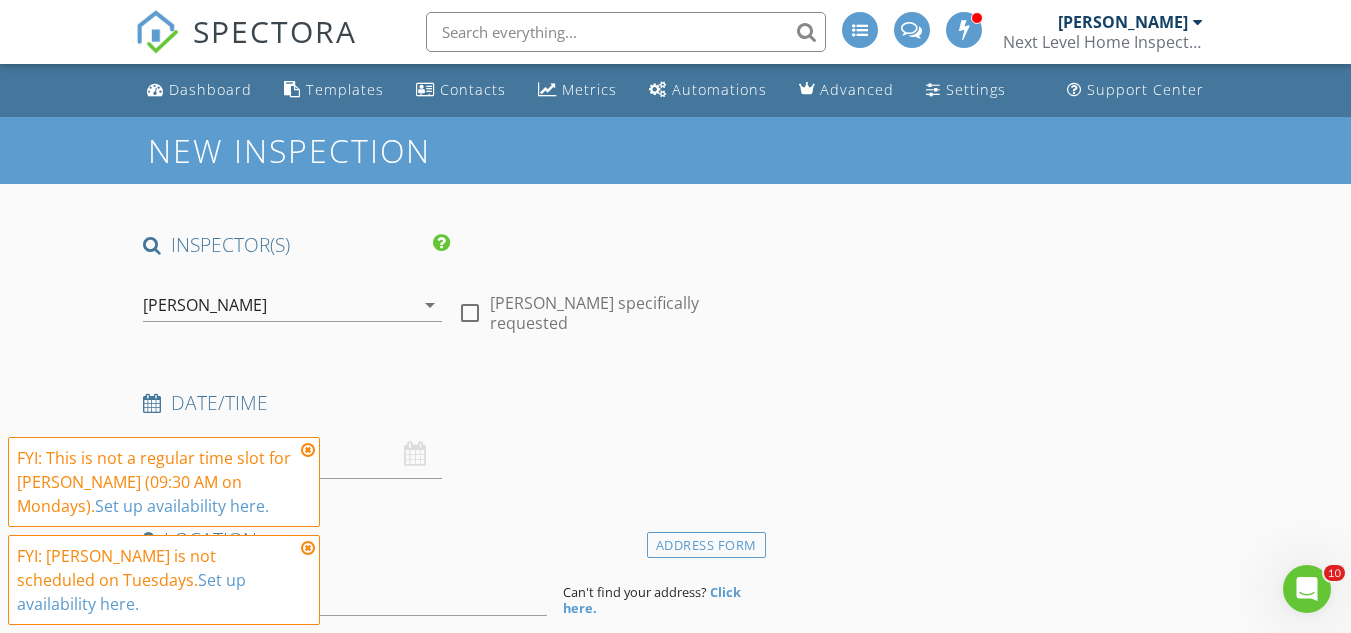 click on "Date/Time" at bounding box center [450, 410] 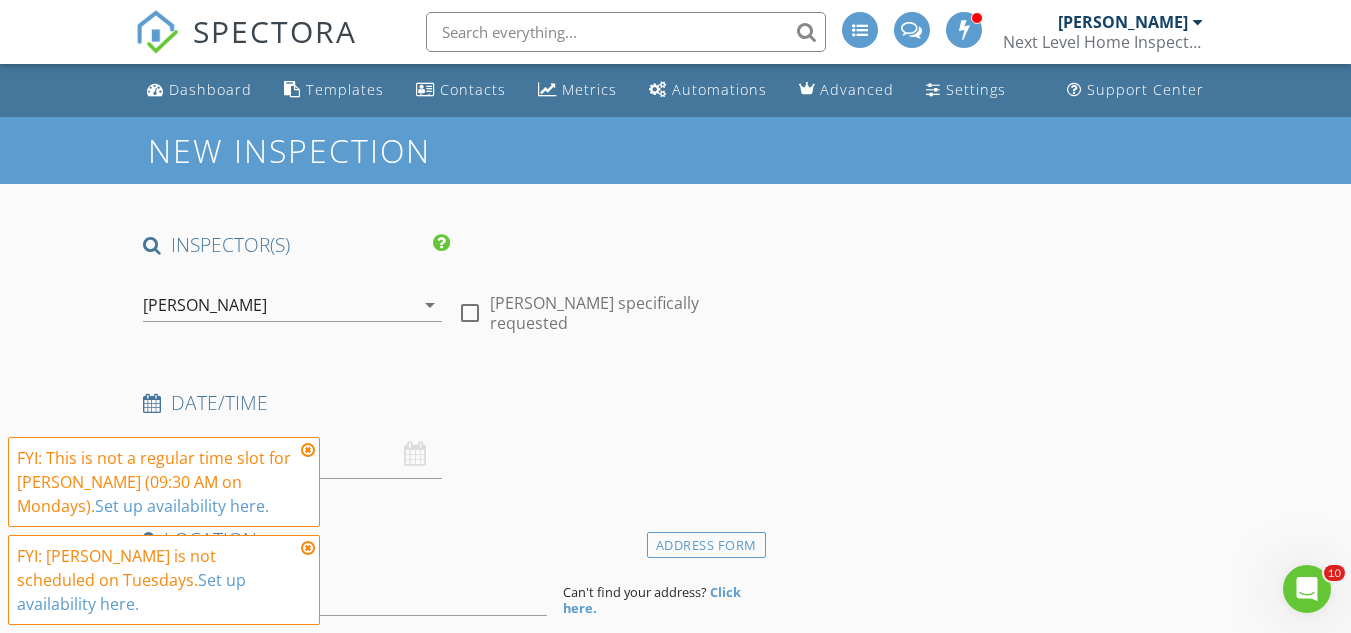 click on "INSPECTOR(S)
check_box   Jonathan Grimes   PRIMARY   Jonathan Grimes arrow_drop_down   check_box_outline_blank Jonathan Grimes specifically requested
Date/Time
07/29/2025 9:00 AM
Location
Address Form       Can't find your address?   Click here.
client
check_box Enable Client CC email for this inspection   Client Search     check_box_outline_blank Client is a Company/Organization     First Name   Last Name   Email   CC Email   Phone           Notes   Private Notes
ADD ADDITIONAL client
SERVICES
check_box_outline_blank   Re-Inspection    Re-inspection  check_box_outline_blank   Well Water Testing    Total Coliform/E. Coli check_box_outline_blank   New Service   check_box_outline_blank   Commercial Inspection    check_box_outline_blank   New Service   check_box_outline_blank" at bounding box center [450, 1703] 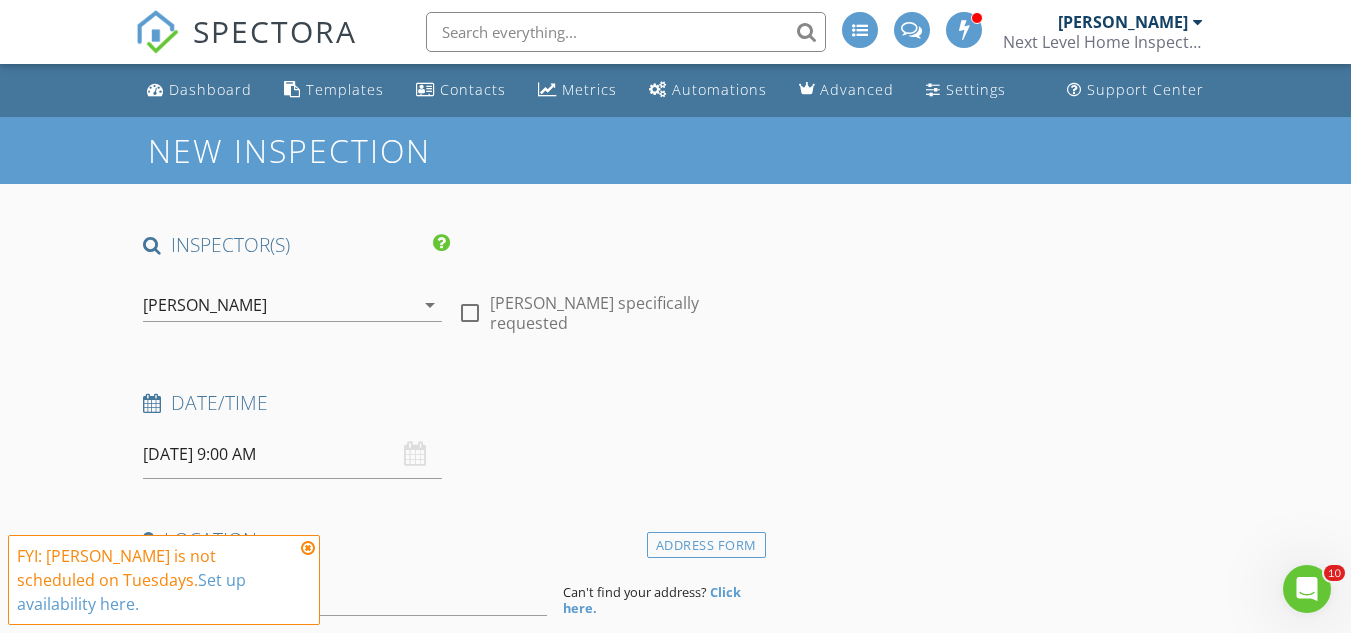 click at bounding box center [308, 548] 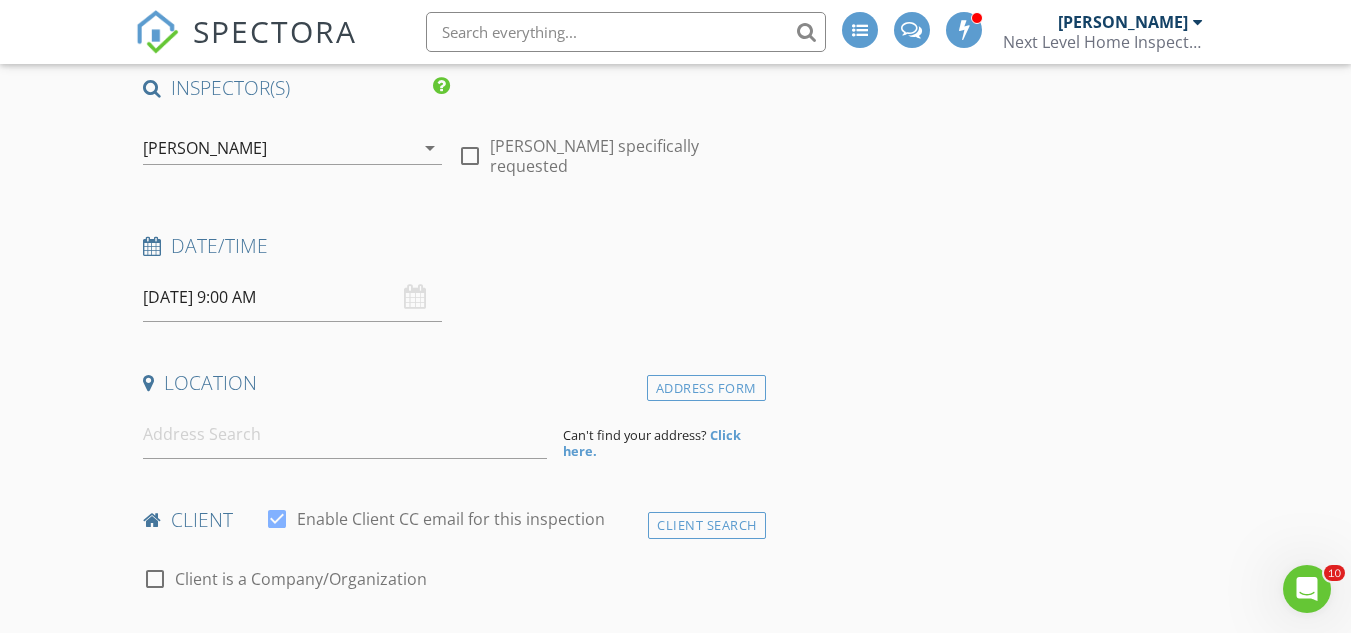 scroll, scrollTop: 229, scrollLeft: 0, axis: vertical 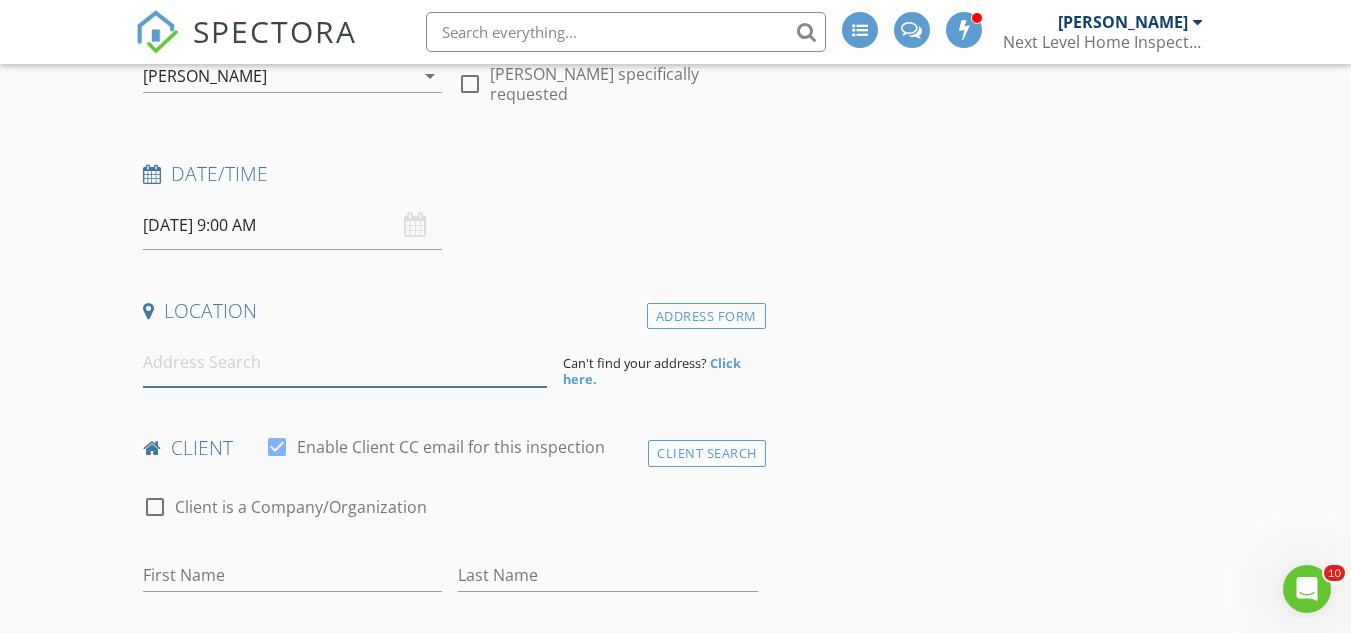 click at bounding box center (345, 362) 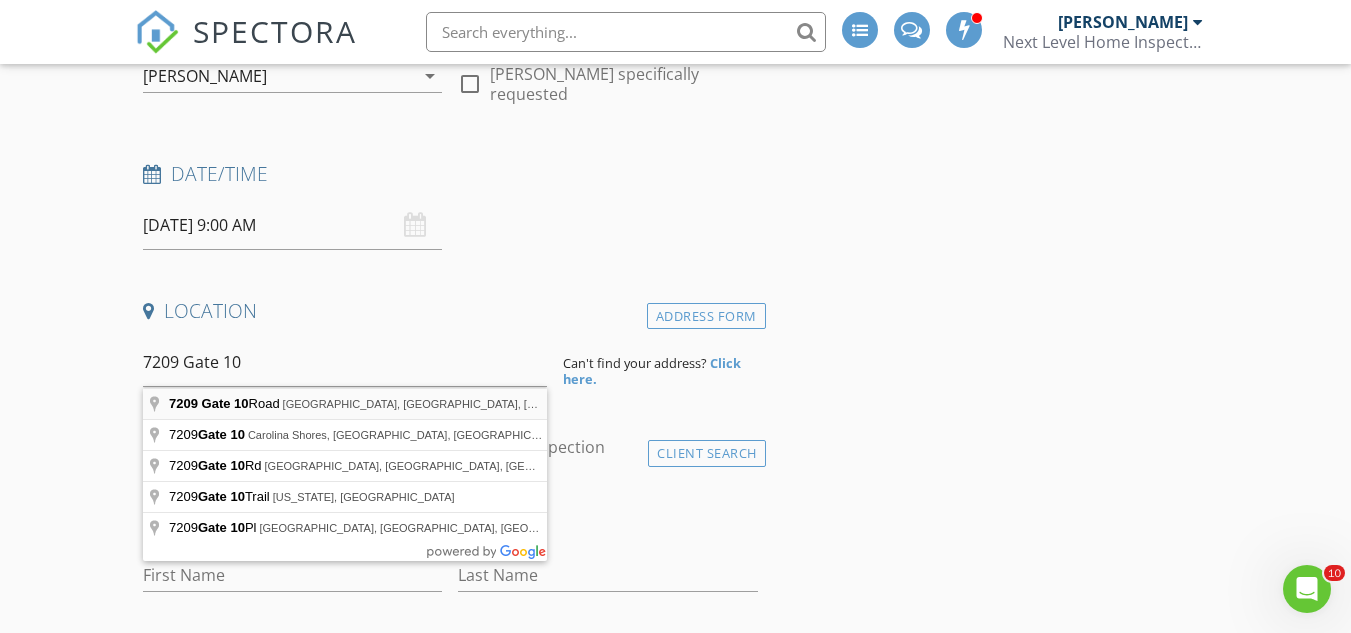 type on "7209 Gate 10 Road, Fairlawn, VA, USA" 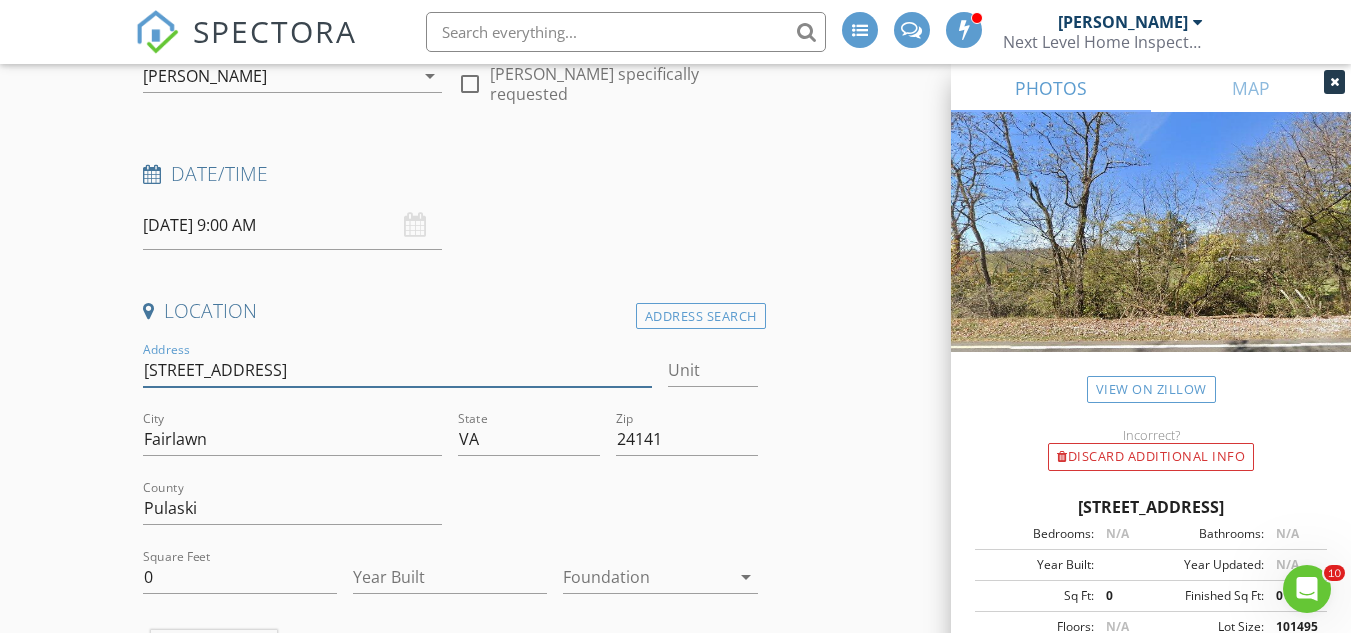 drag, startPoint x: 283, startPoint y: 363, endPoint x: 104, endPoint y: 379, distance: 179.71365 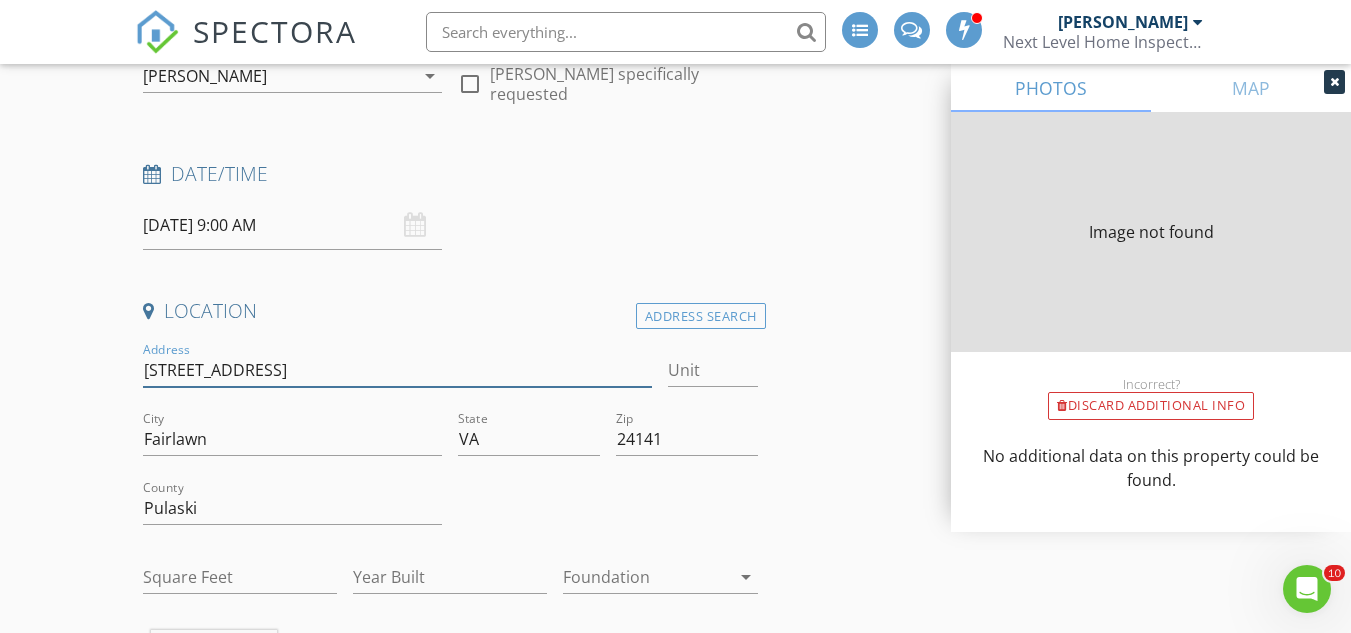 type on "0" 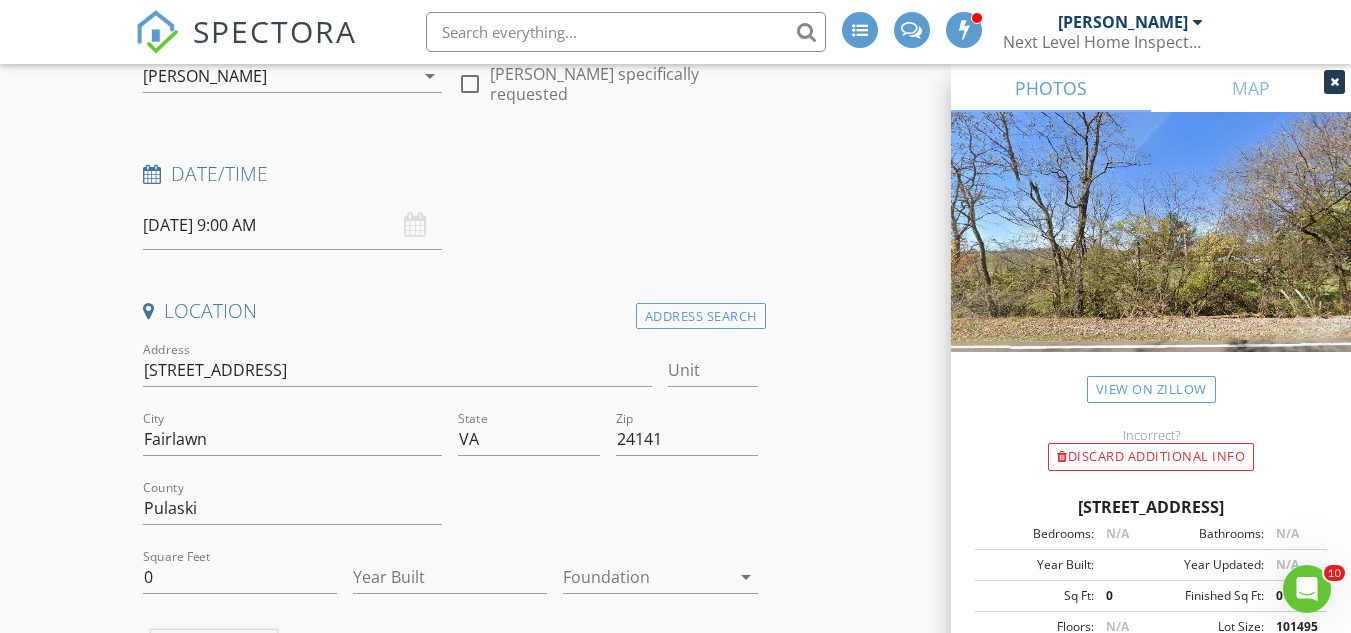 click on "Square Feet 0" at bounding box center [240, 581] 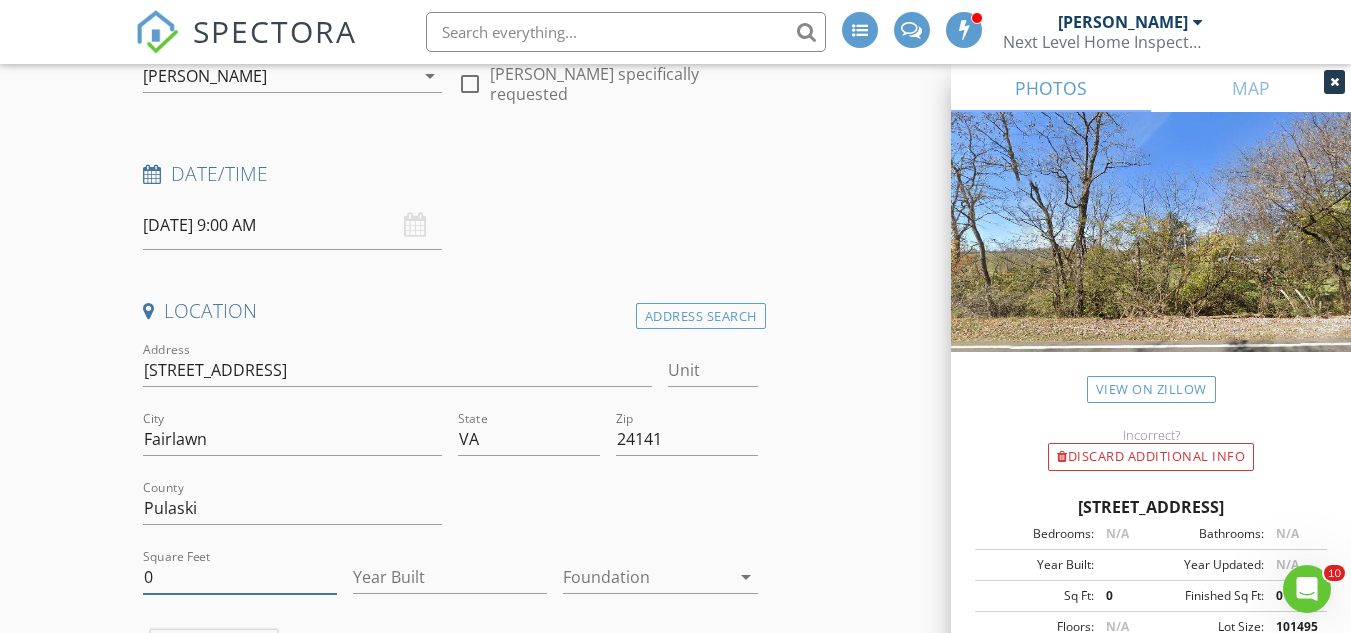 click on "0" at bounding box center (240, 577) 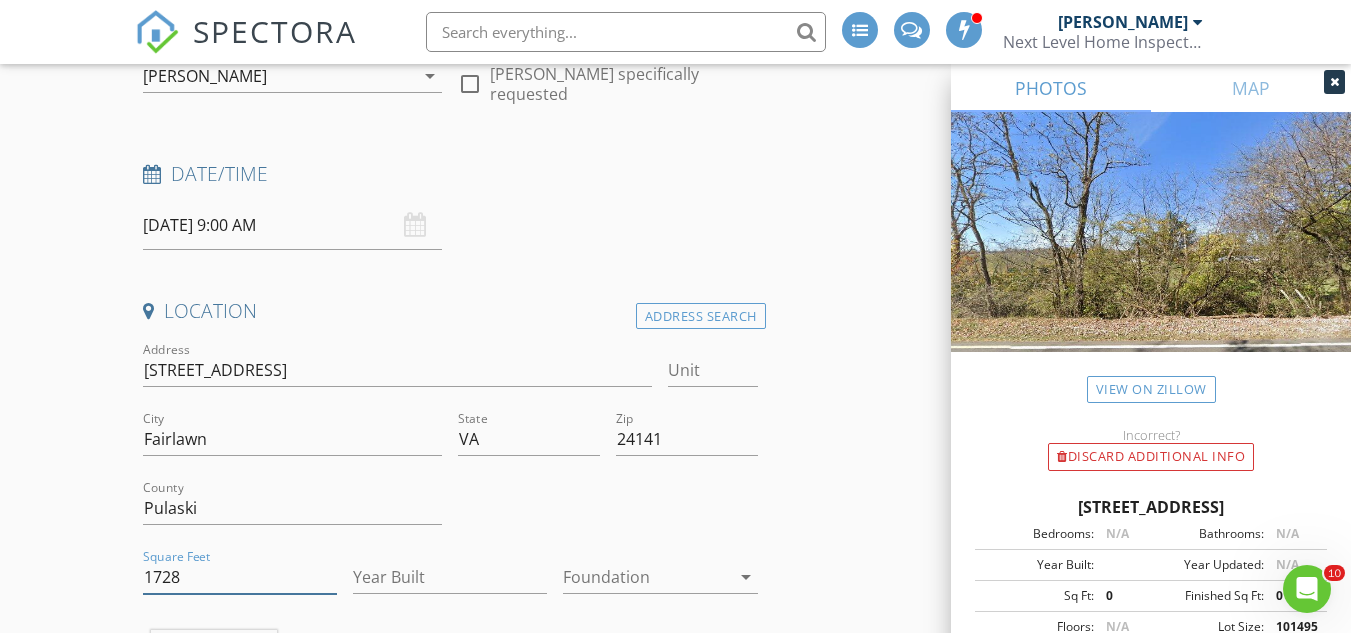 type on "1728" 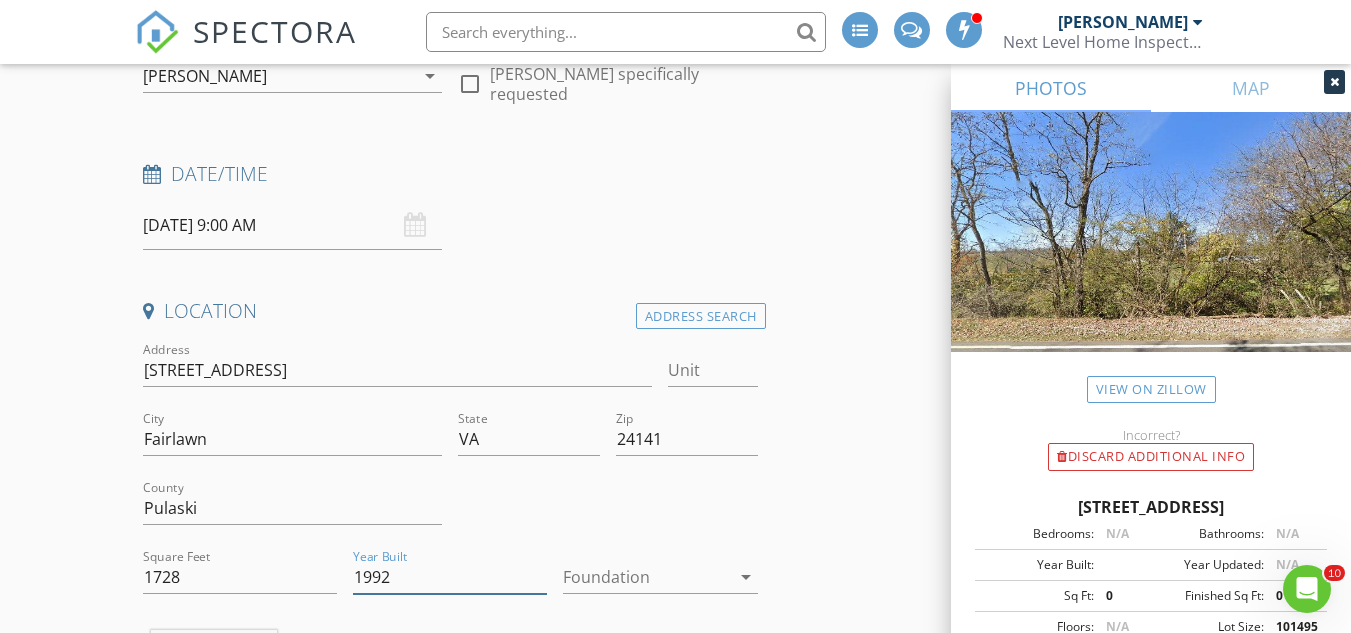 type on "1992" 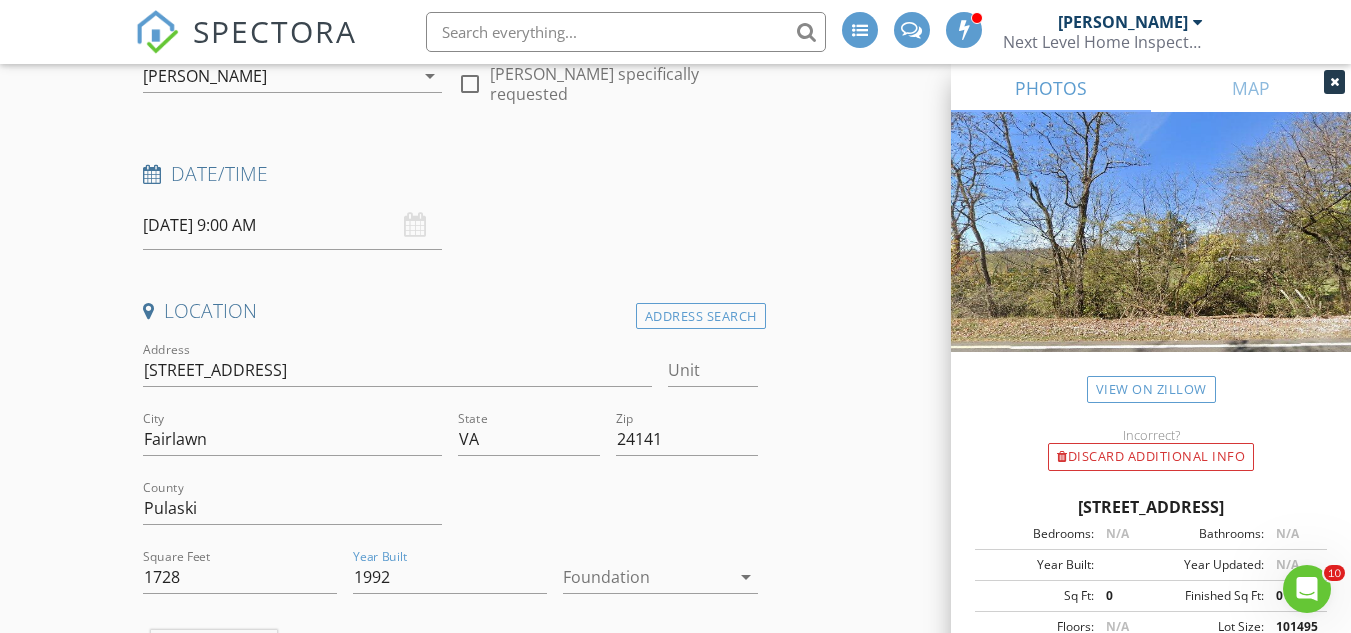 click at bounding box center (646, 577) 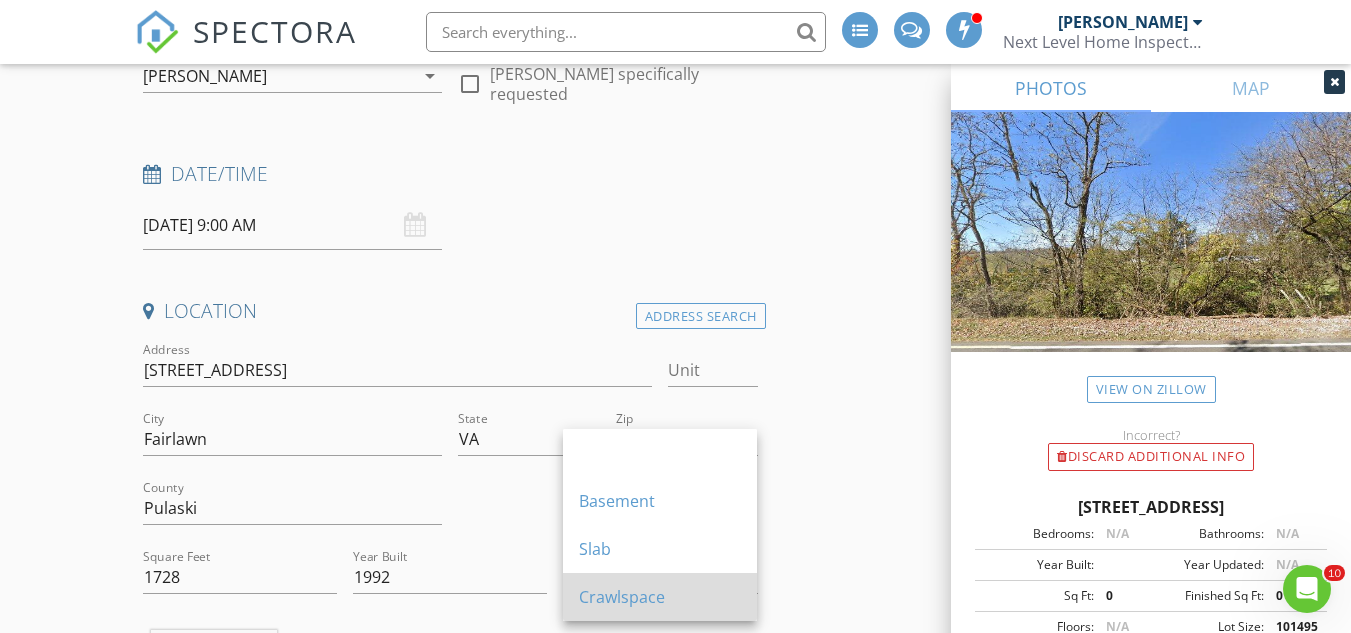 click on "Crawlspace" at bounding box center (660, 597) 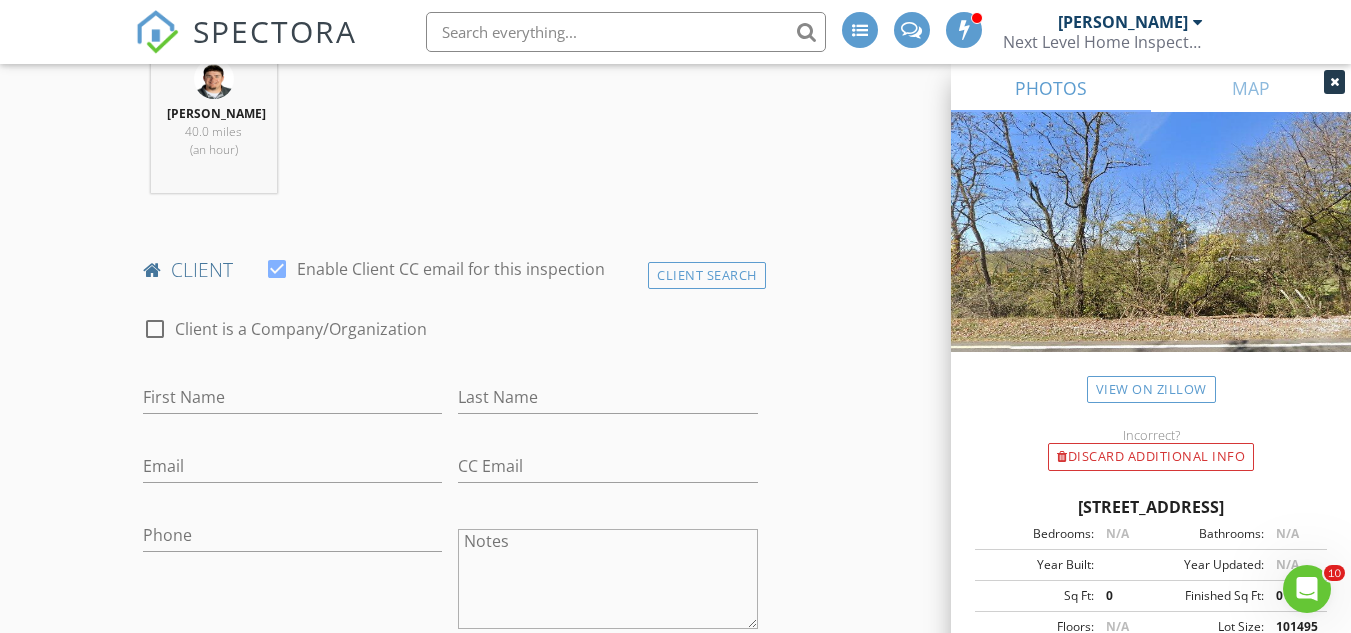 scroll, scrollTop: 929, scrollLeft: 0, axis: vertical 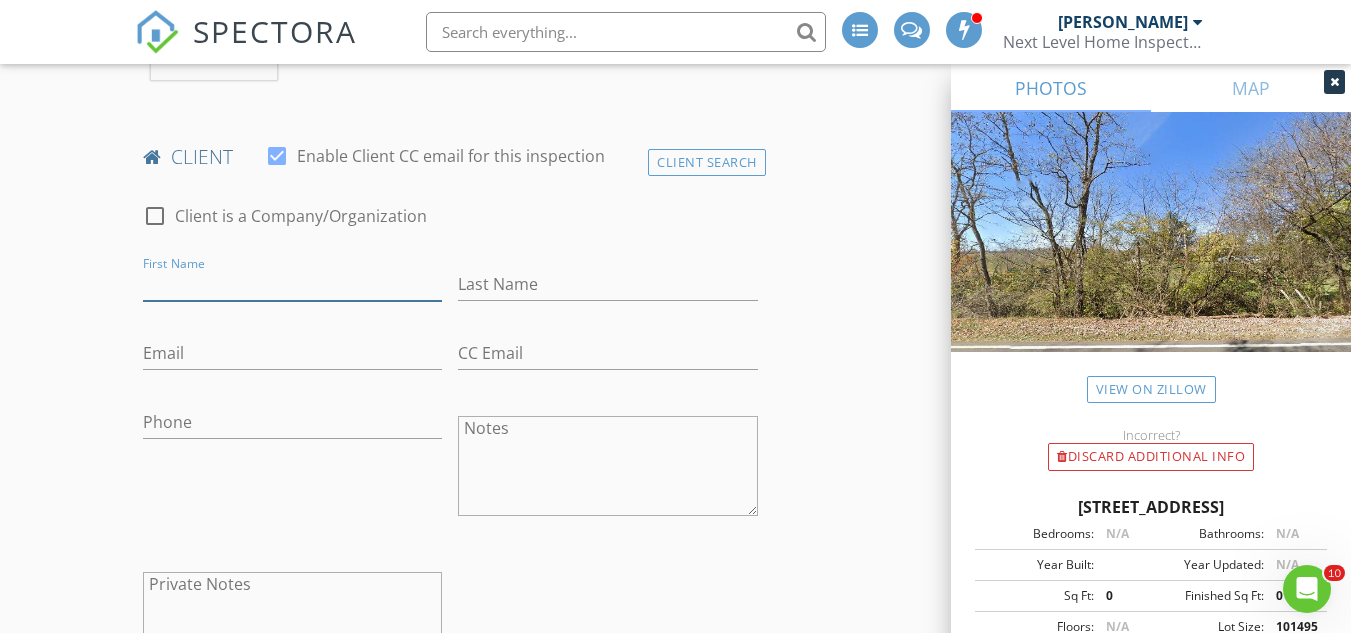click on "First Name" at bounding box center (292, 284) 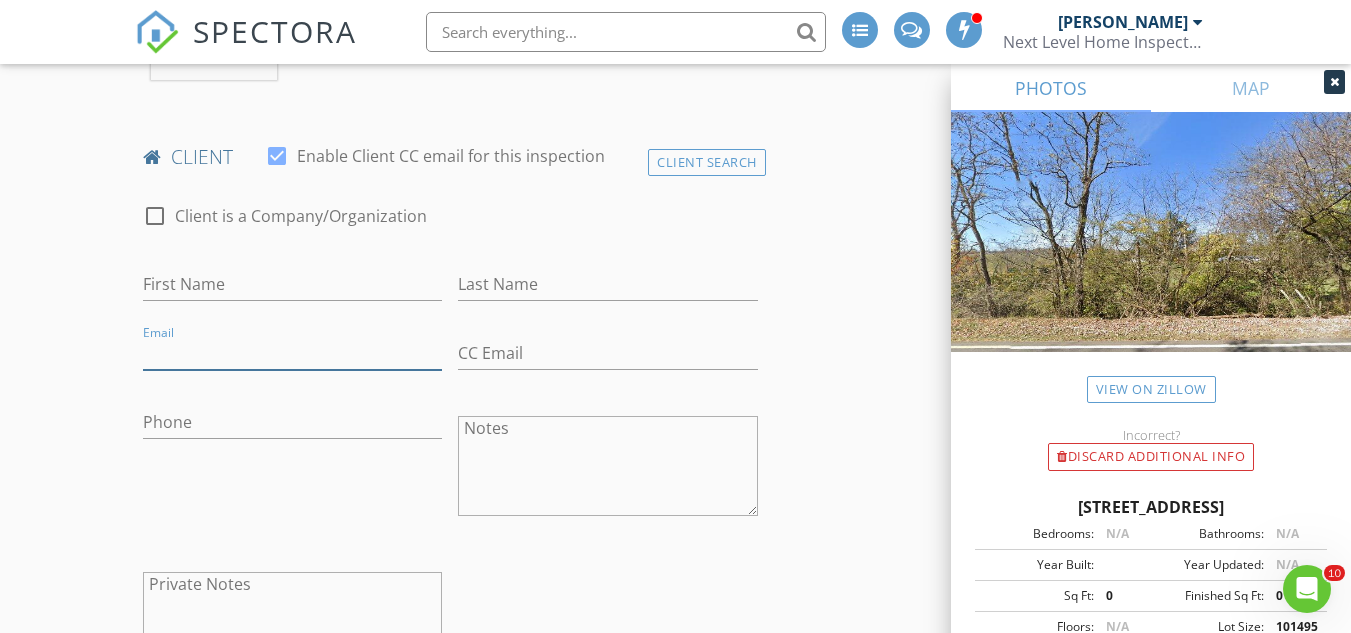 click on "Email" at bounding box center (292, 353) 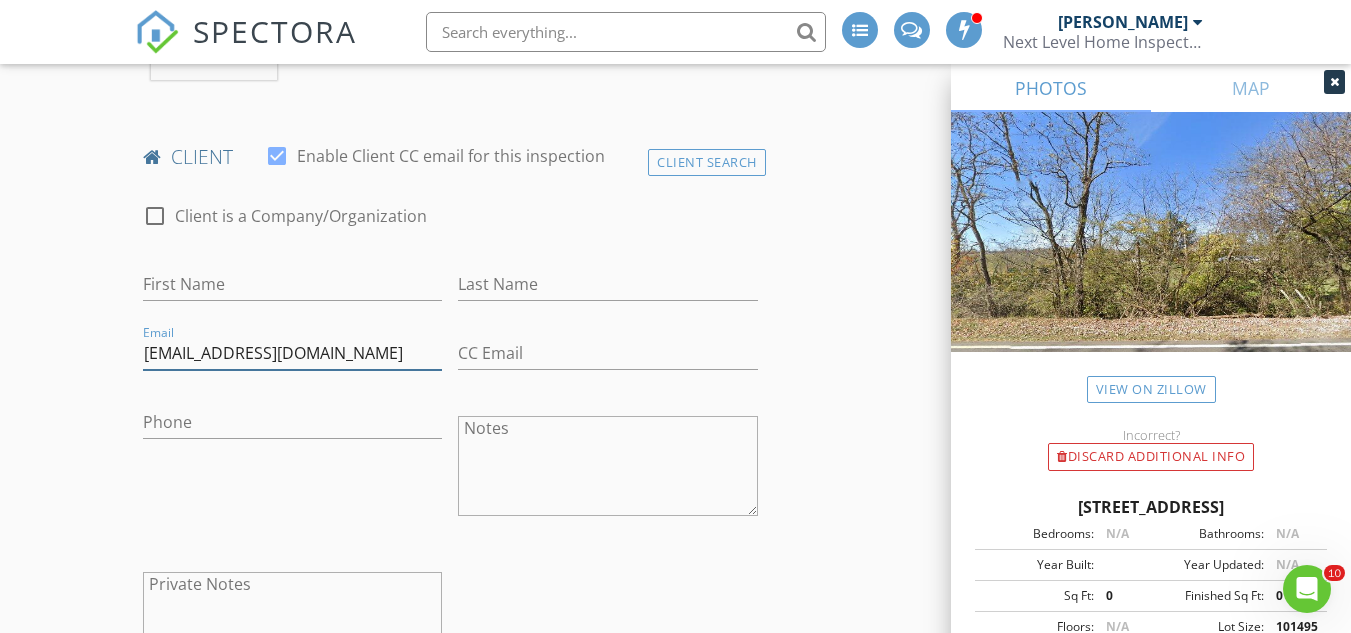 type on "joshtickle99@icloud.com" 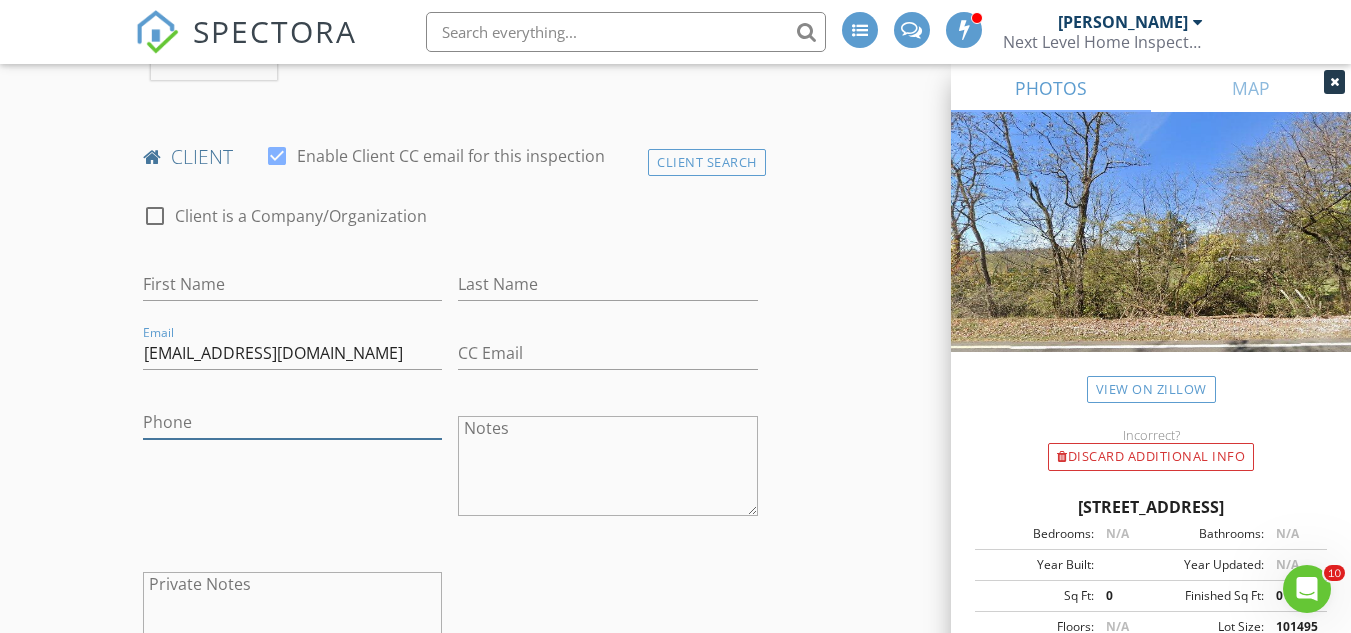 click on "Phone" at bounding box center [292, 422] 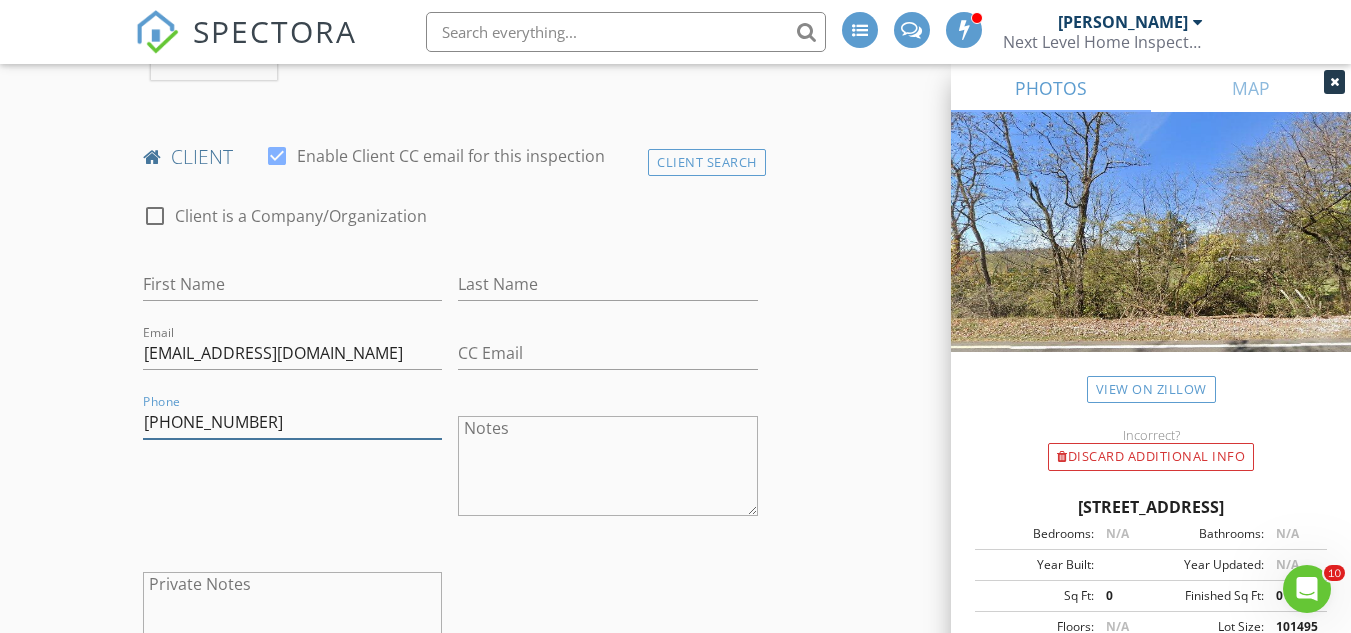 type on "540-320-8470" 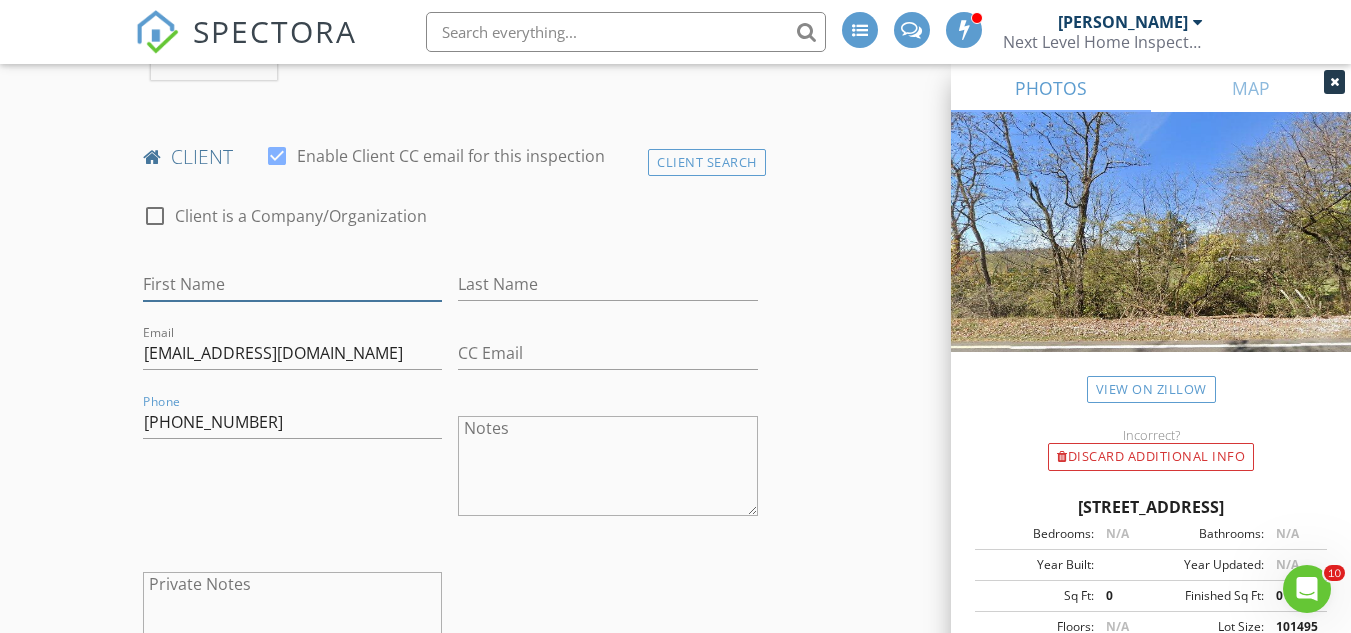 click on "First Name" at bounding box center (292, 284) 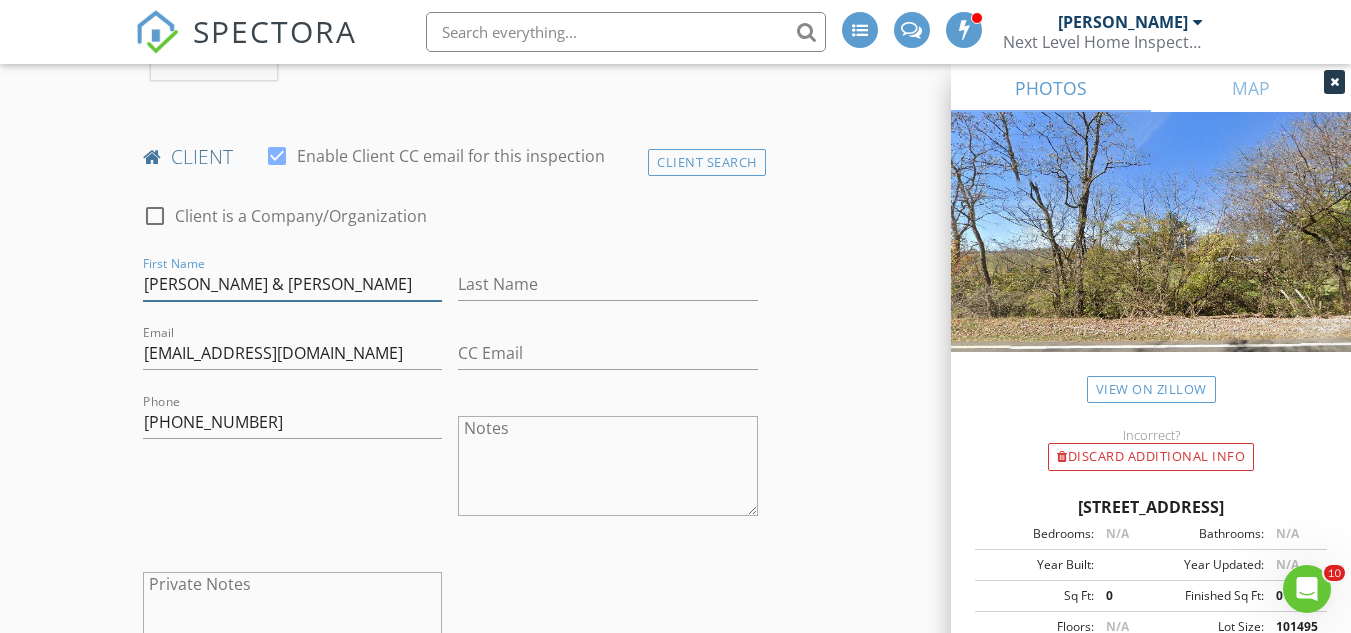 type on "Josh & Abby" 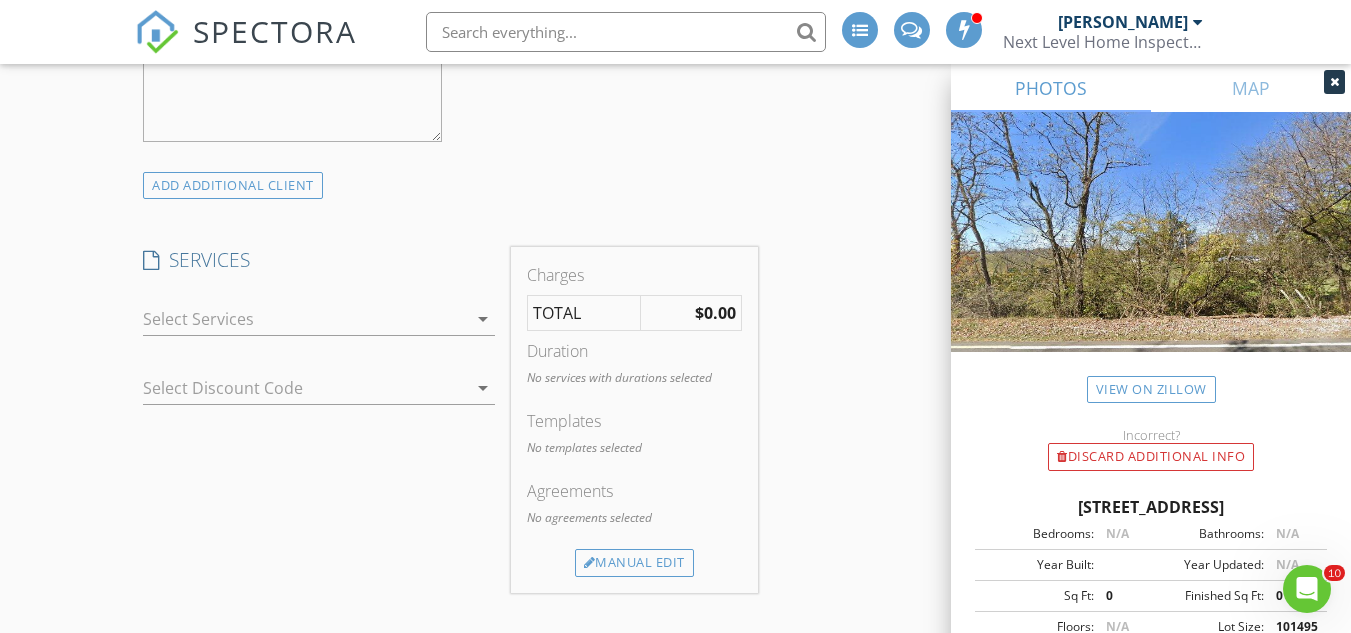 scroll, scrollTop: 1465, scrollLeft: 0, axis: vertical 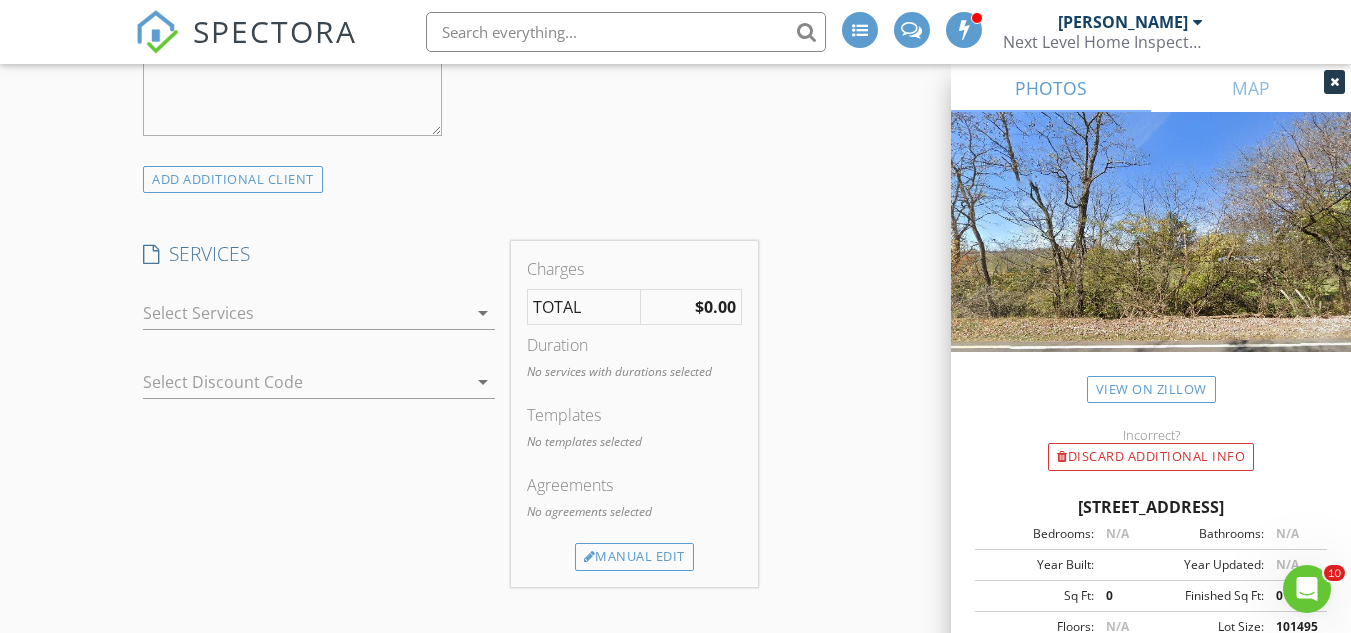 type on "Tickle" 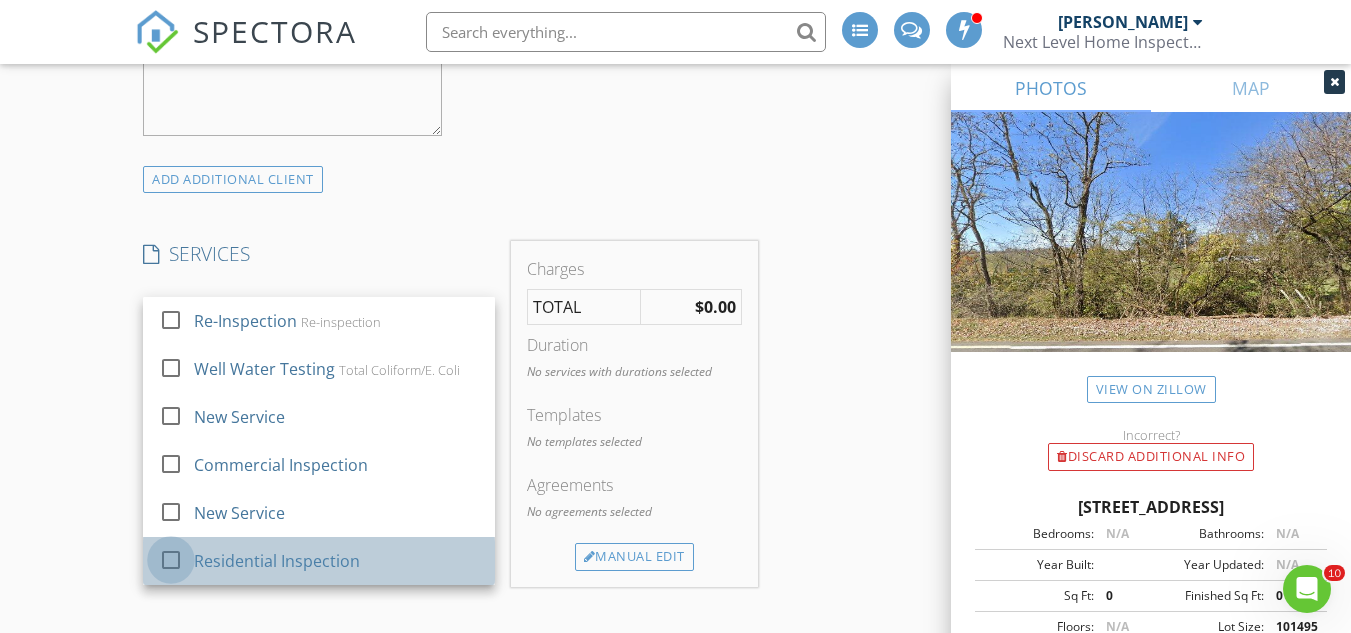 click at bounding box center (171, 560) 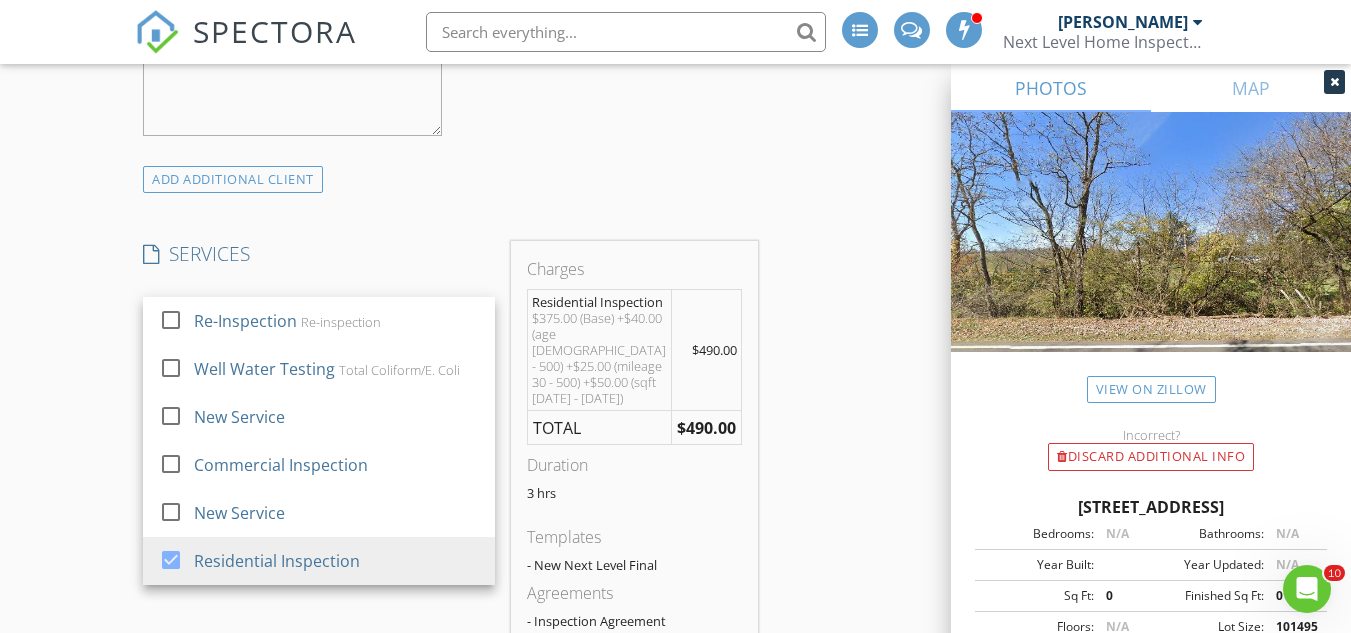 click on "check_box_outline_blank Client is a Company/Organization     First Name Josh & Abby   Last Name Tickle   Email joshtickle99@icloud.com   CC Email   Phone 540-320-8470           Notes   Private Notes" at bounding box center [450, -93] 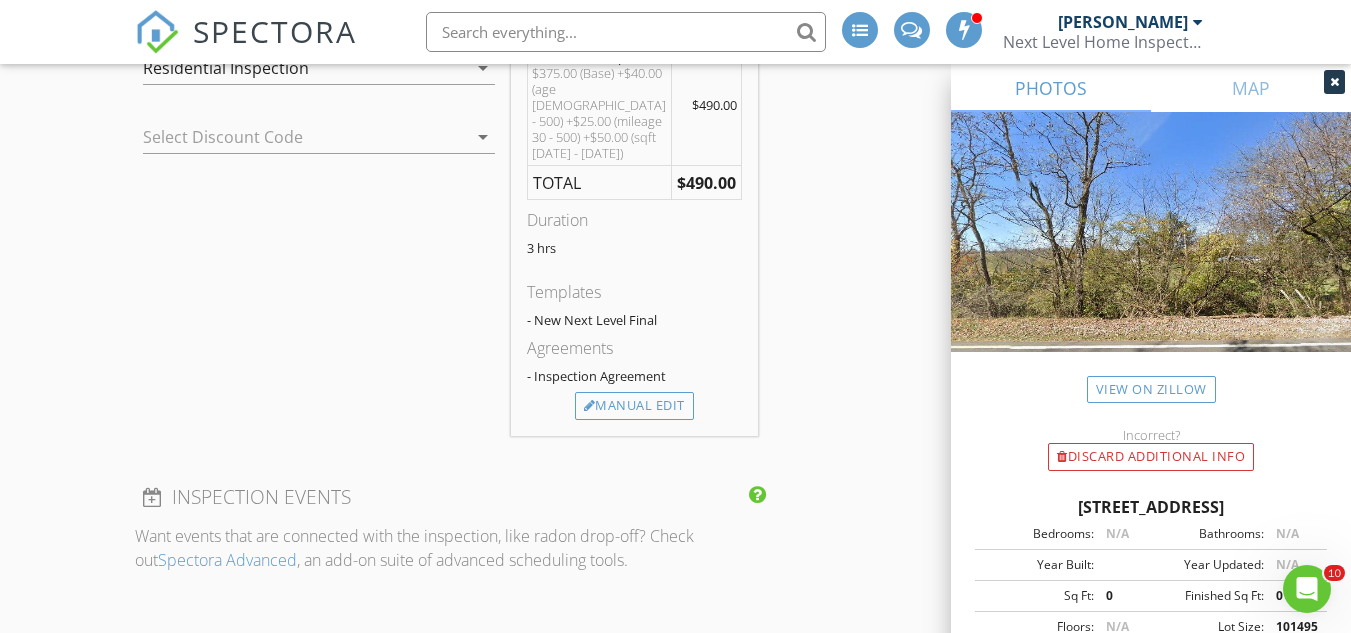 scroll, scrollTop: 1736, scrollLeft: 0, axis: vertical 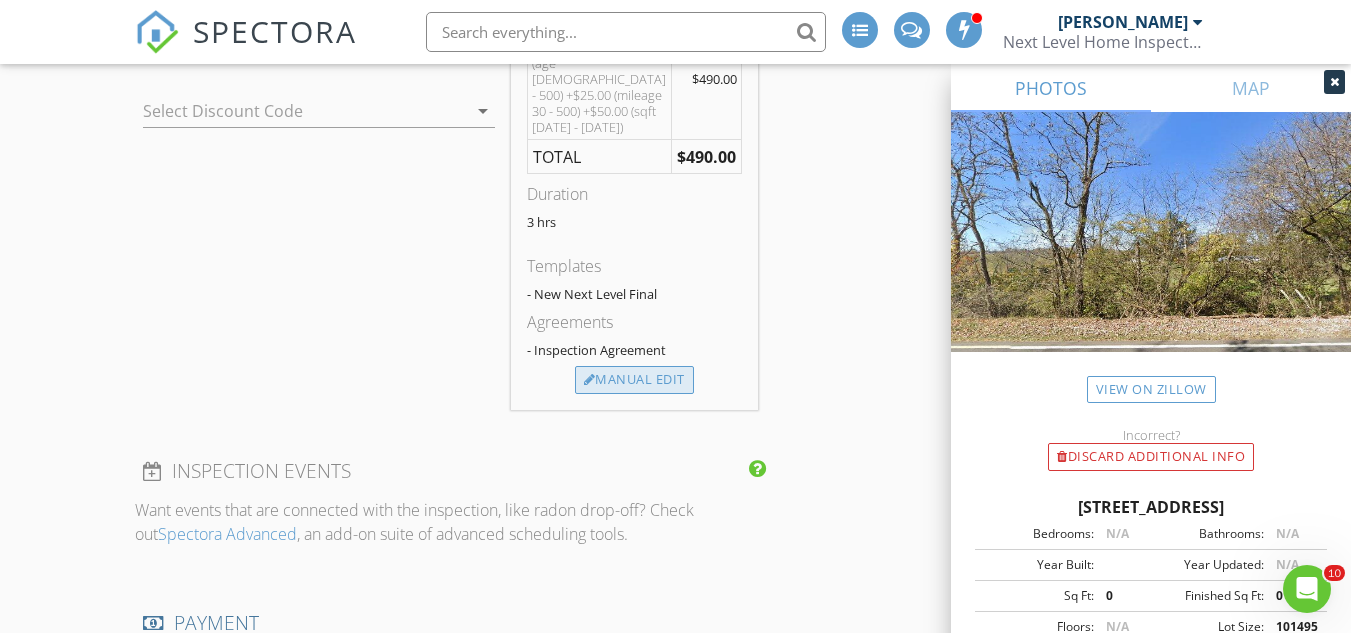 click on "Manual Edit" at bounding box center (634, 380) 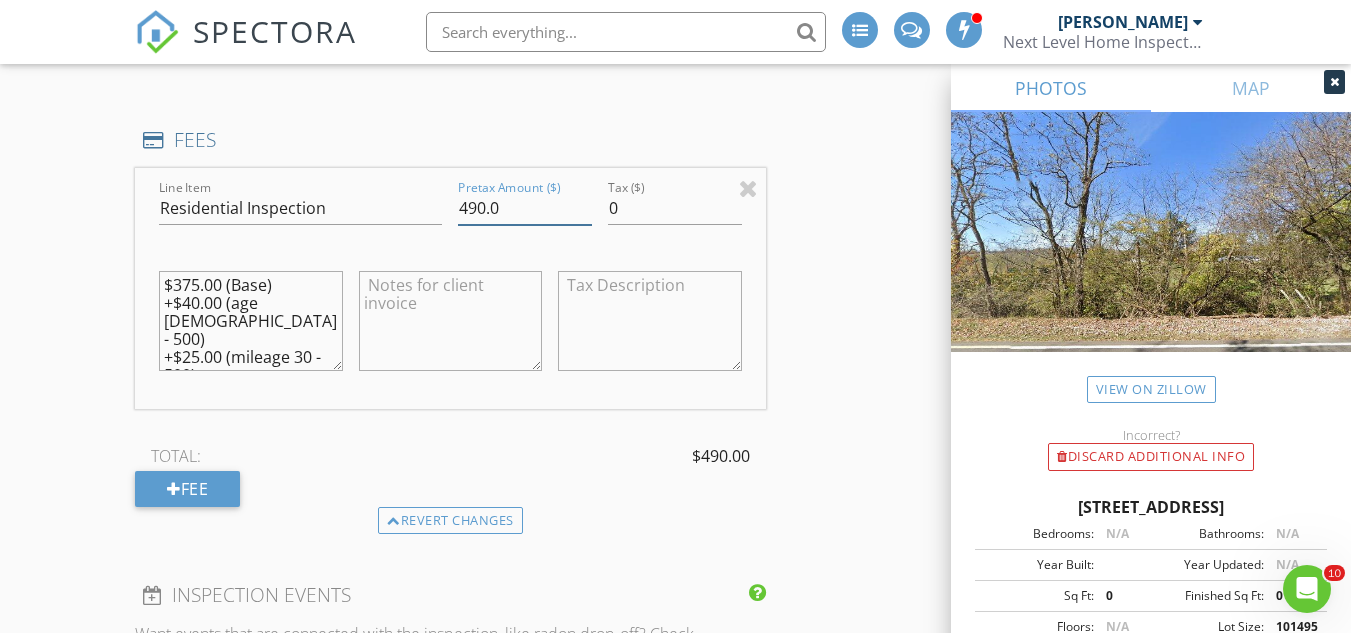 drag, startPoint x: 507, startPoint y: 223, endPoint x: 462, endPoint y: 229, distance: 45.39824 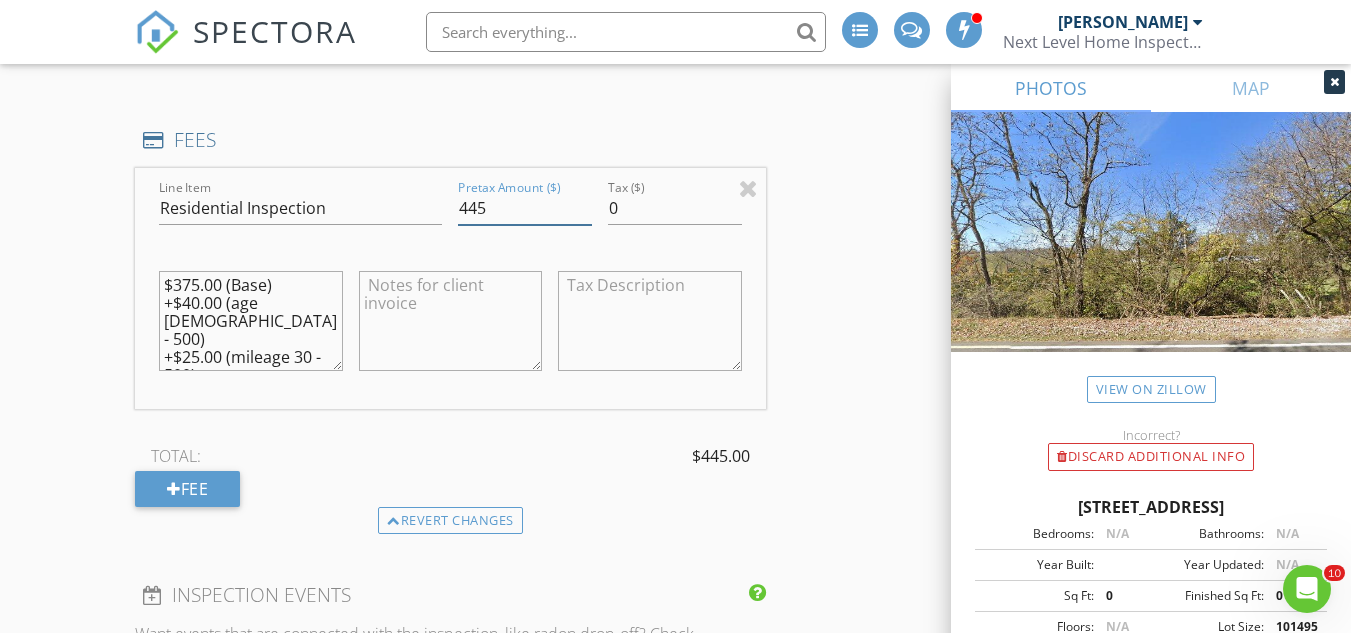 type on "445" 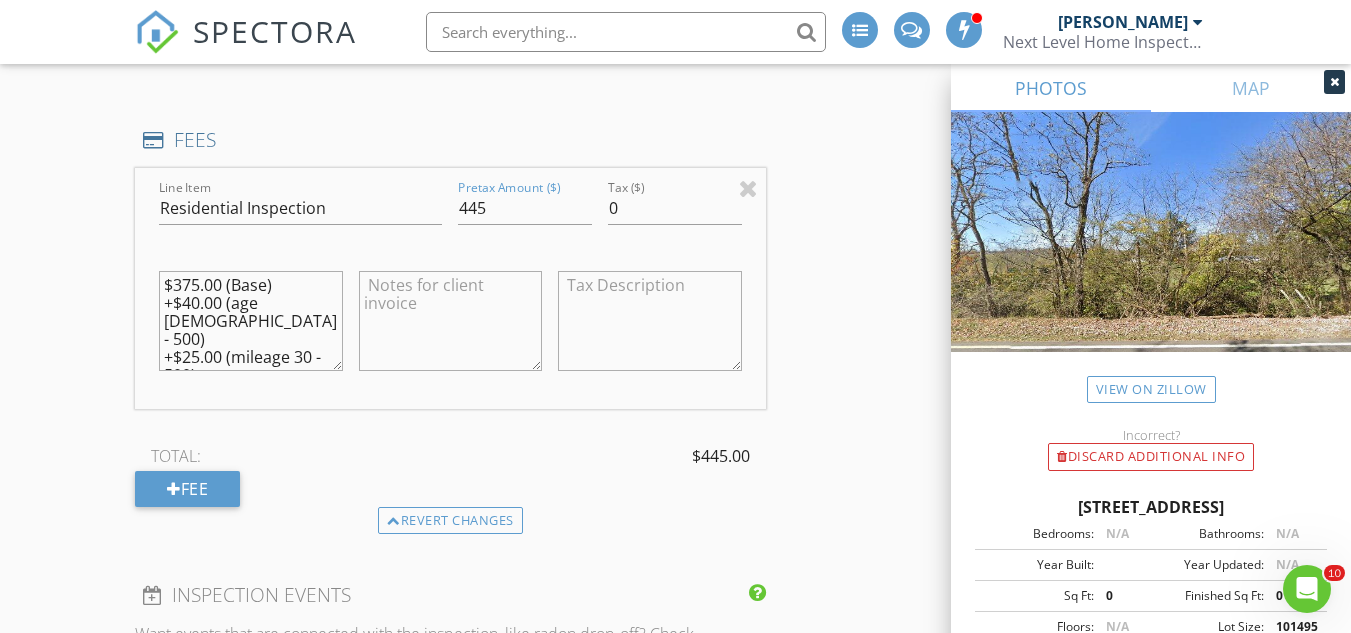 click on "$375.00 (Base)
+$40.00 (age 30 - 500)
+$25.00 (mileage 30 - 500)
+$50.00 (sqft 1499 - 1999)" at bounding box center [250, 321] 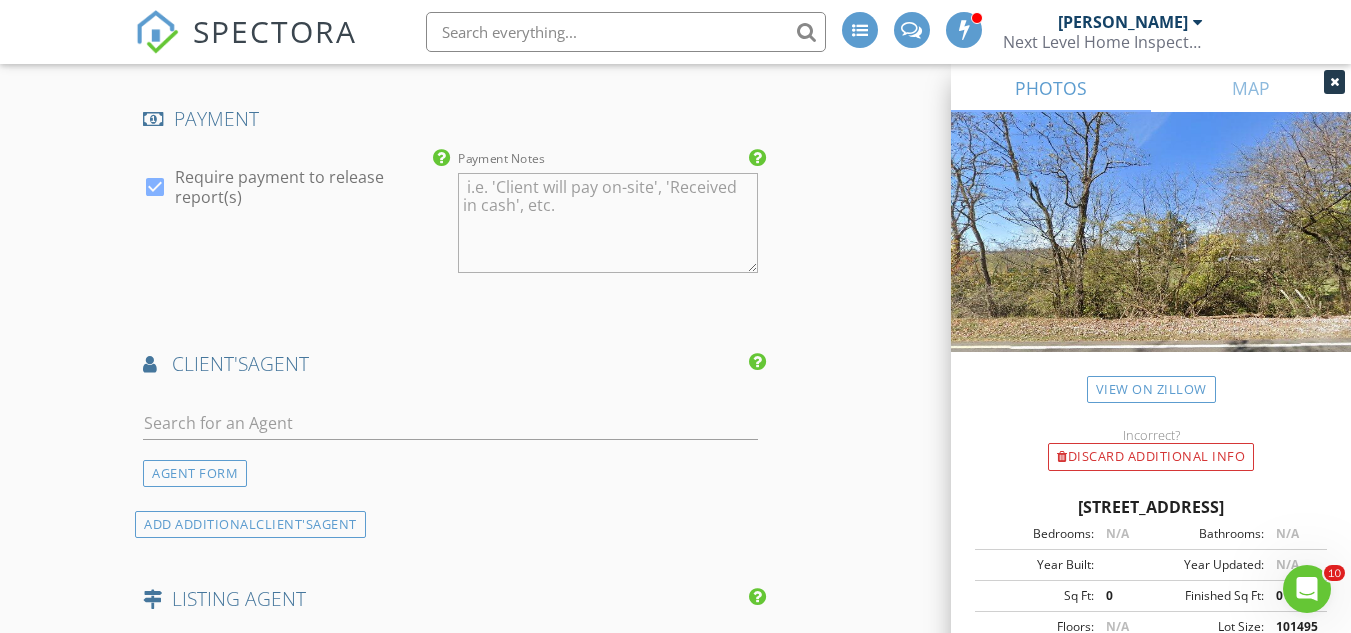 scroll, scrollTop: 2584, scrollLeft: 0, axis: vertical 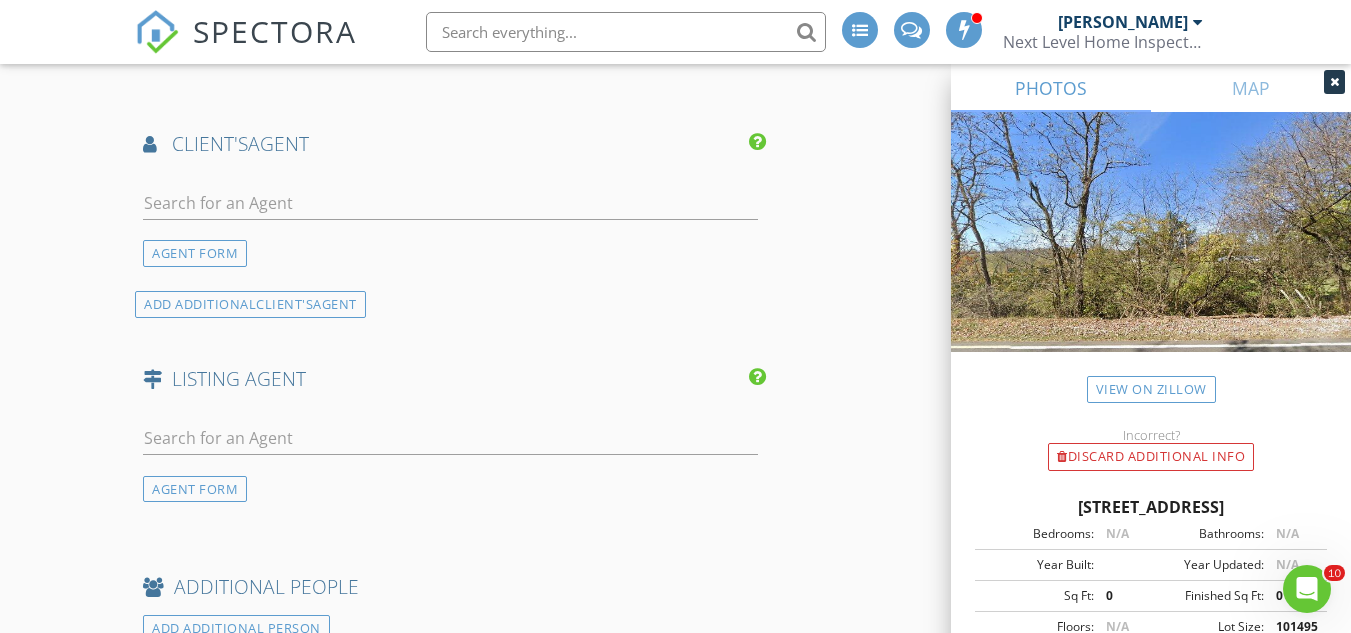 type 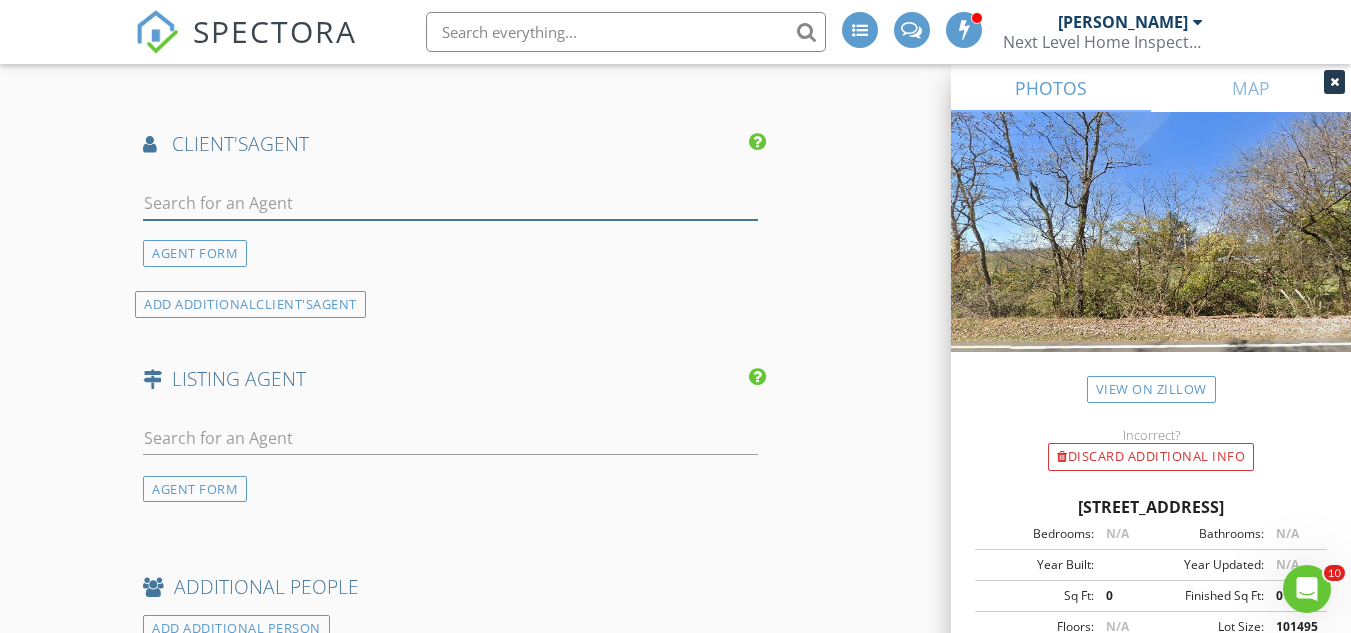 click at bounding box center [450, 203] 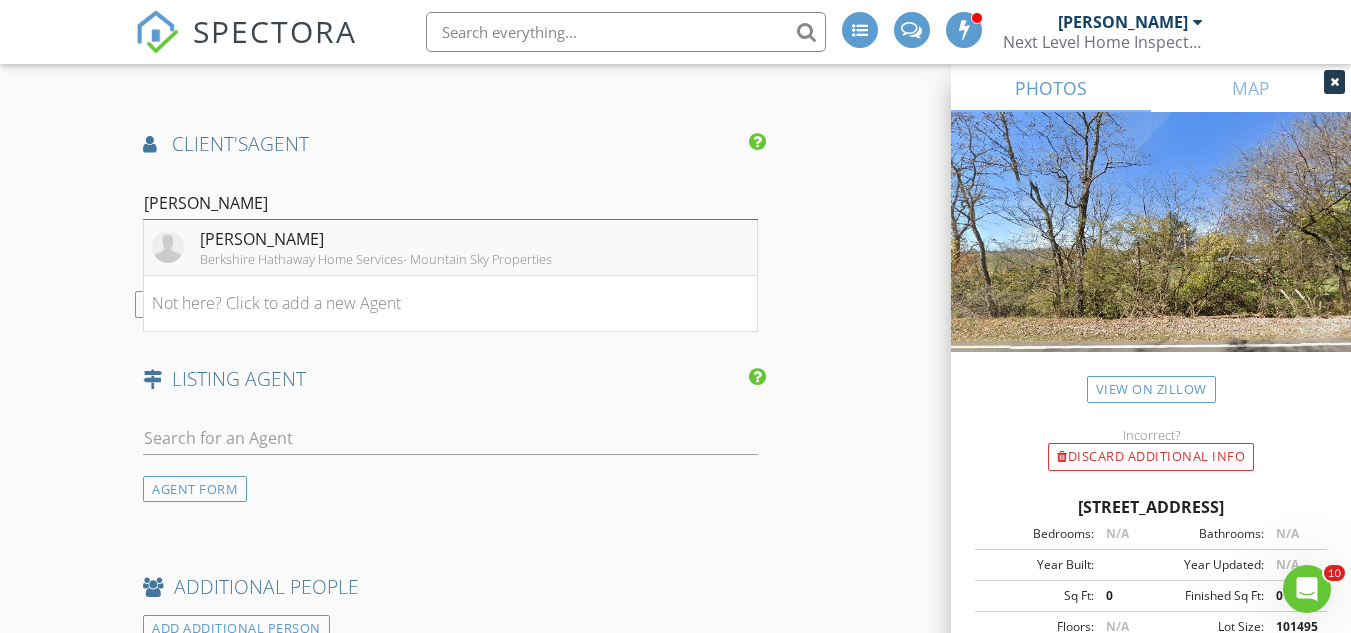 type on "tana" 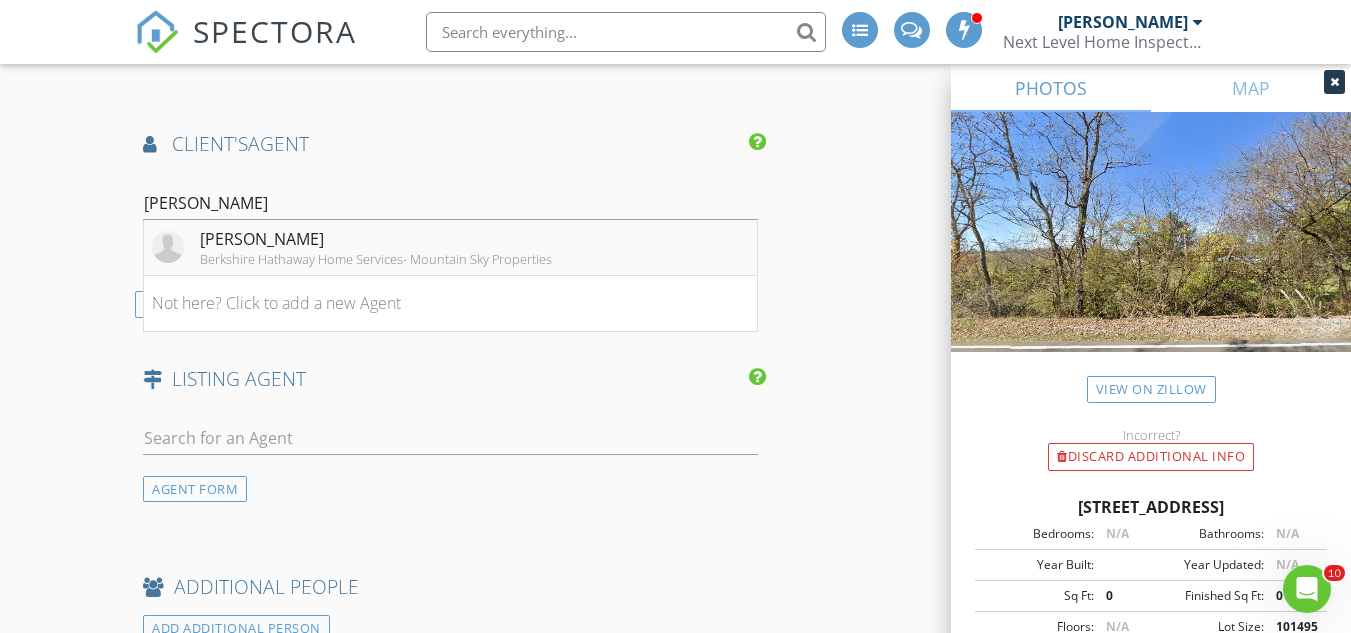 click on "Berkshire Hathaway Home Services- Mountain Sky Properties" at bounding box center [376, 259] 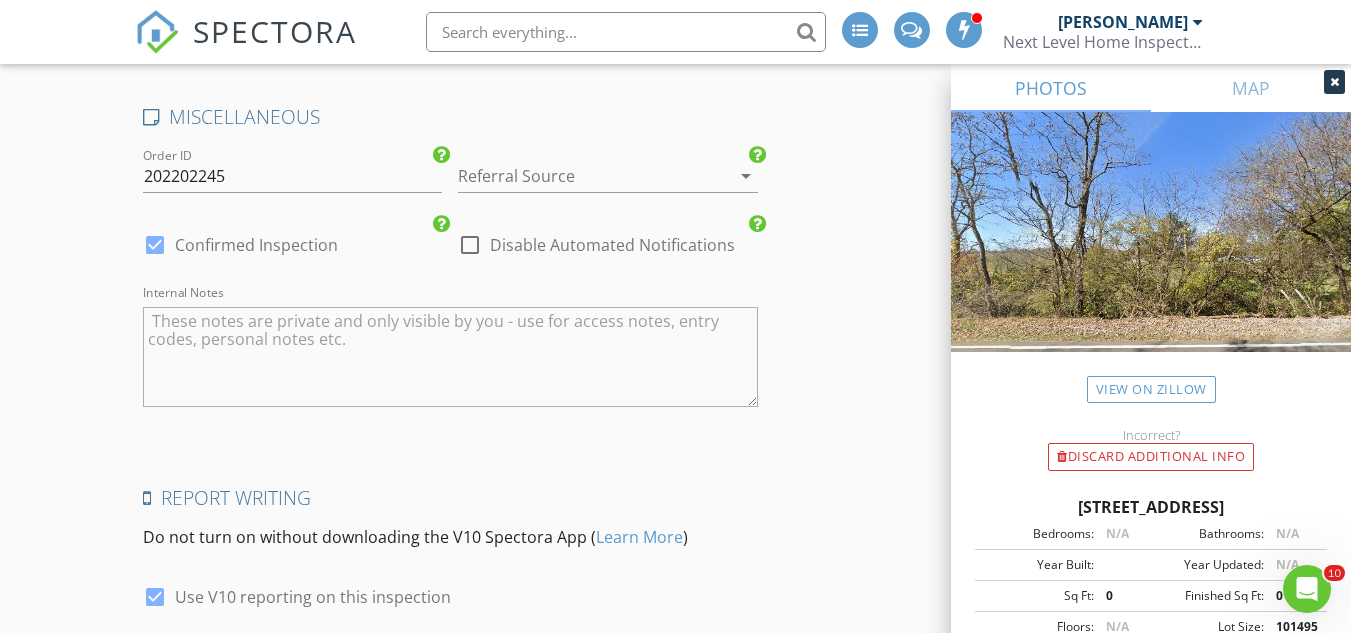scroll, scrollTop: 3808, scrollLeft: 0, axis: vertical 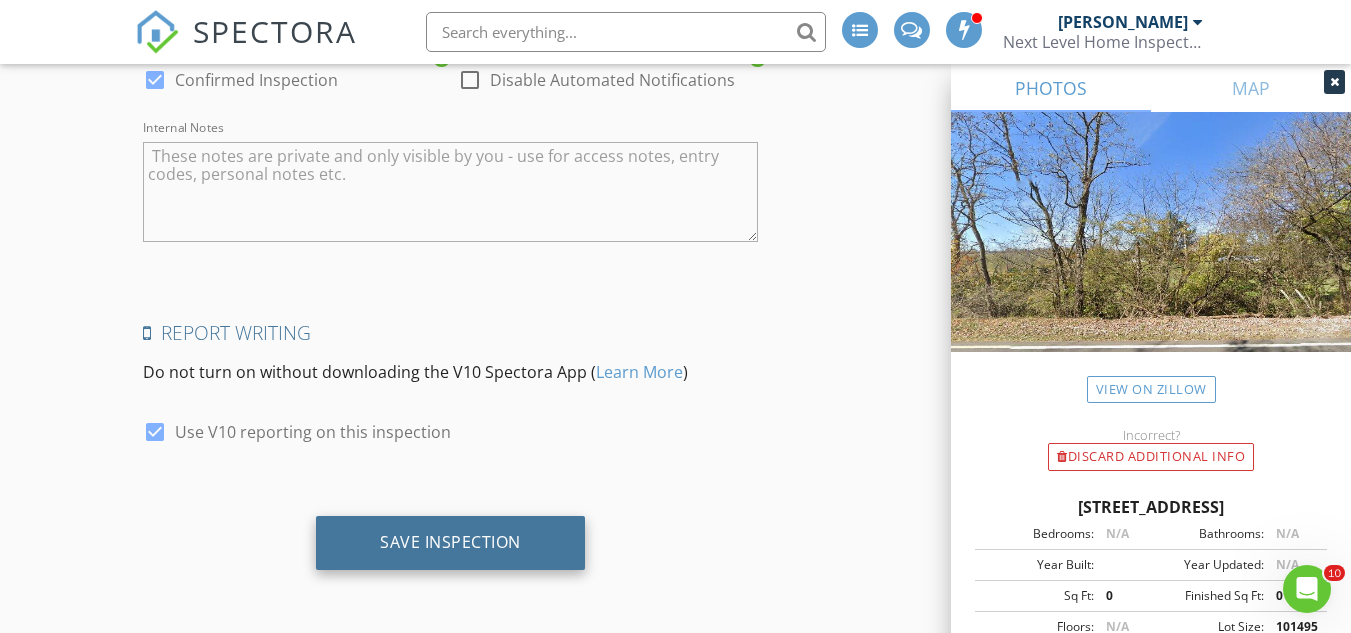 click on "Save Inspection" at bounding box center [450, 542] 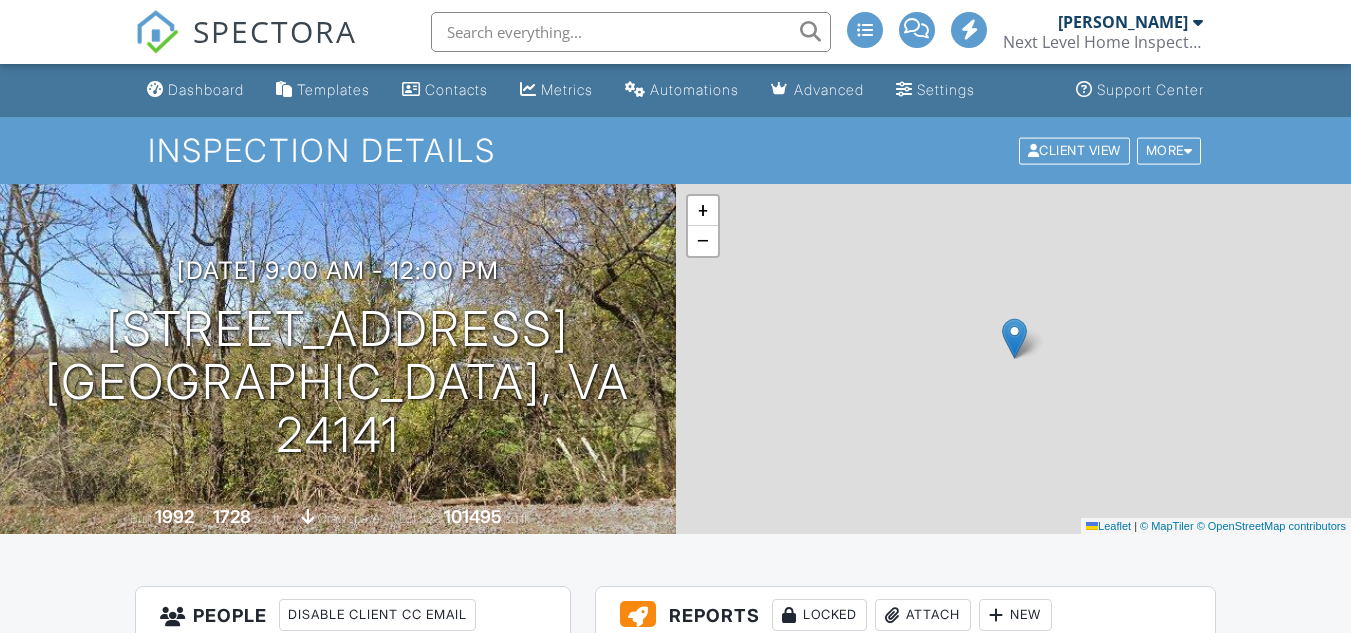 scroll, scrollTop: 534, scrollLeft: 0, axis: vertical 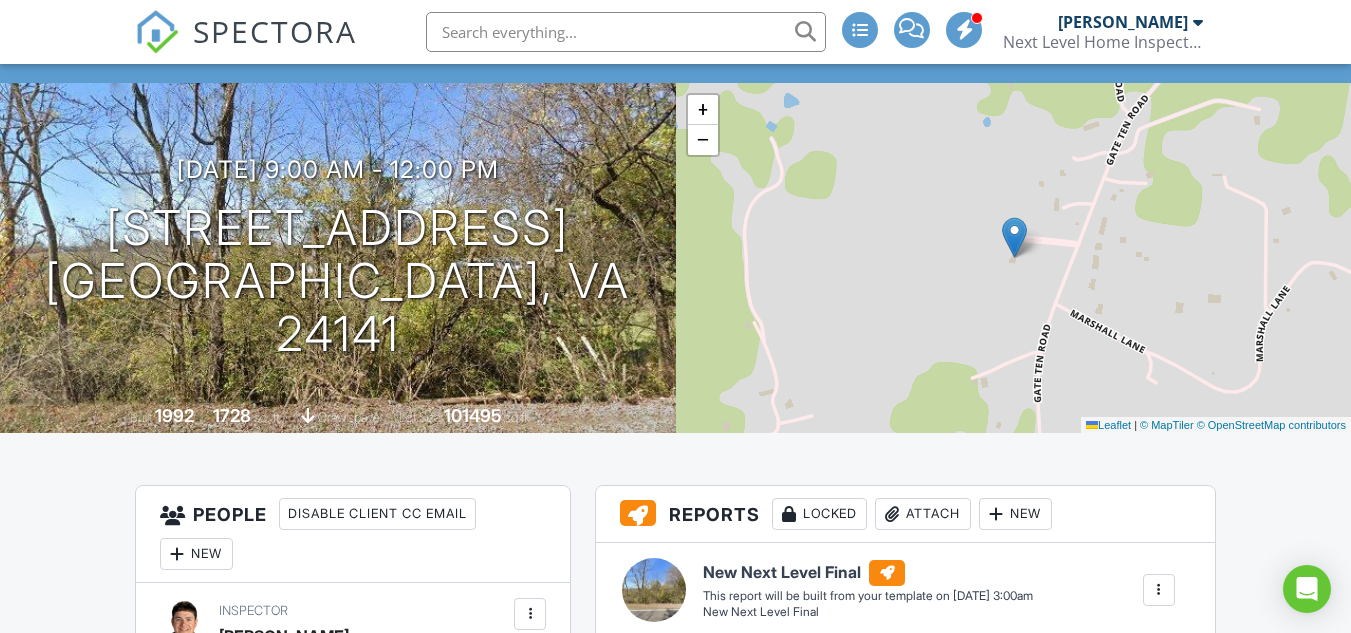 click on "SPECTORA
Jonathan Grimes
Next Level Home Inspections LLC
Role:
Inspector
Change Role
Dashboard
New Inspection
Inspections
Calendar
Template Editor
Contacts
Automations
Team
Metrics
Payments
Data Exports
Billing
Conversations
Tasks
Reporting
Advanced
Equipment
Settings
What's New
Sign Out
Change Active Role
Your account has more than one possible role. Please choose how you'd like to view the site:
Company/Agency
City
Role
Dashboard
Templates
Contacts
Metrics
Automations
Advanced
Settings
Support Center
Inspection Details
Client View
More" at bounding box center [675, 1205] 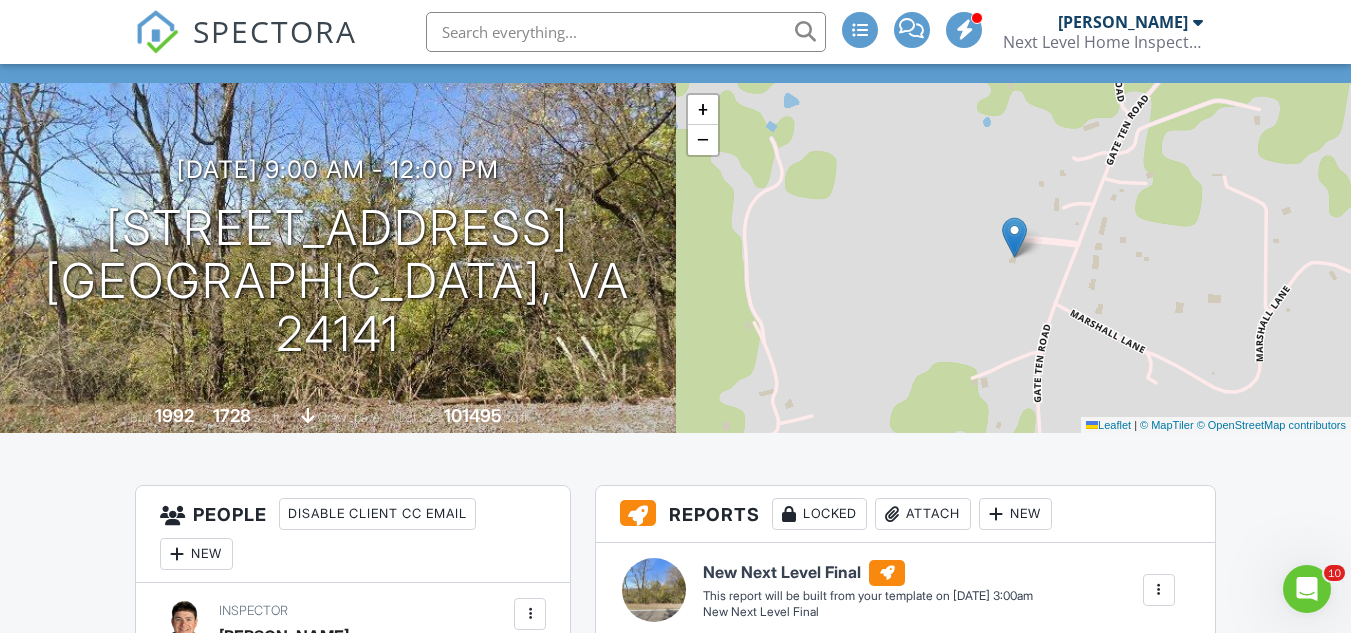 scroll, scrollTop: 0, scrollLeft: 0, axis: both 